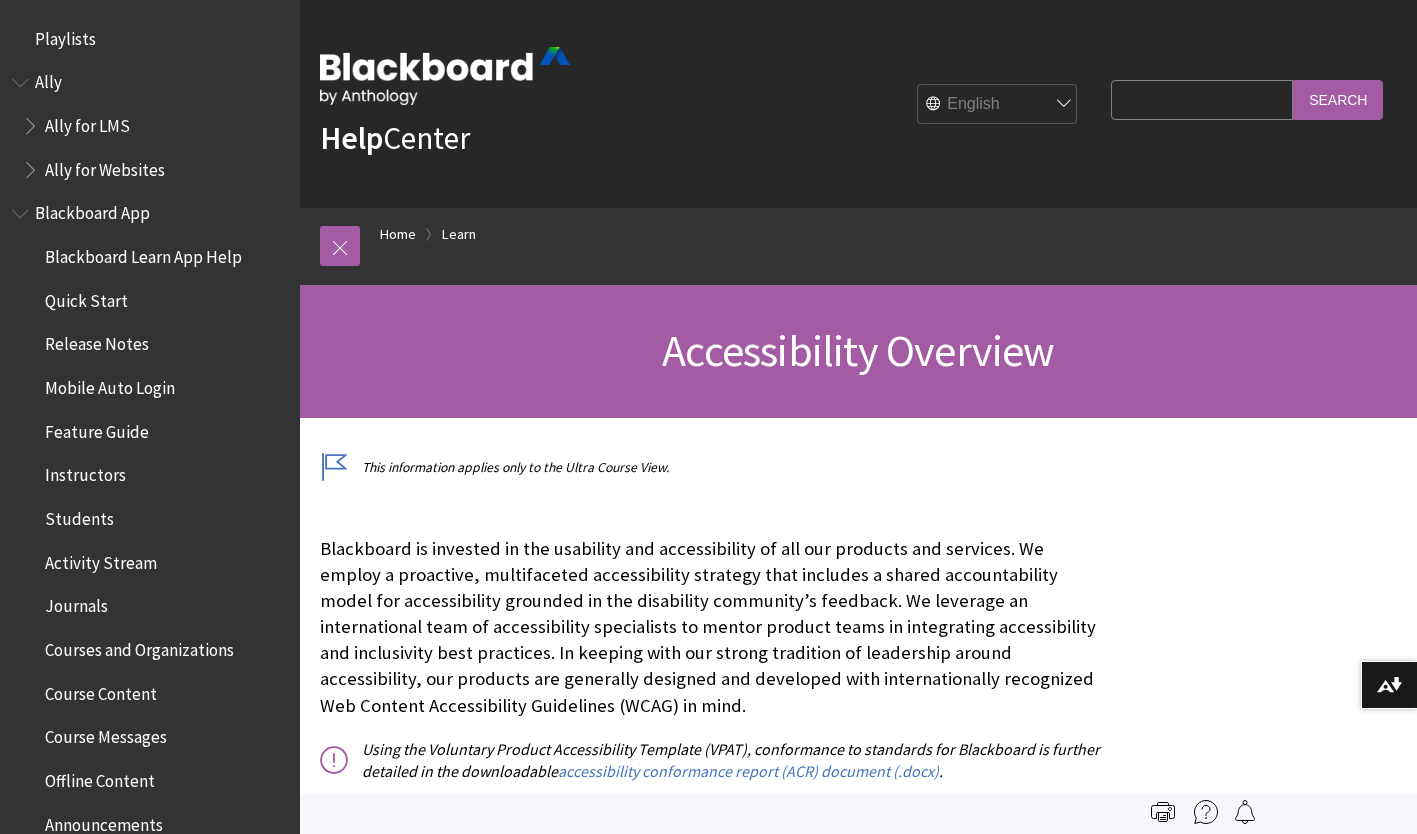 scroll, scrollTop: 0, scrollLeft: 0, axis: both 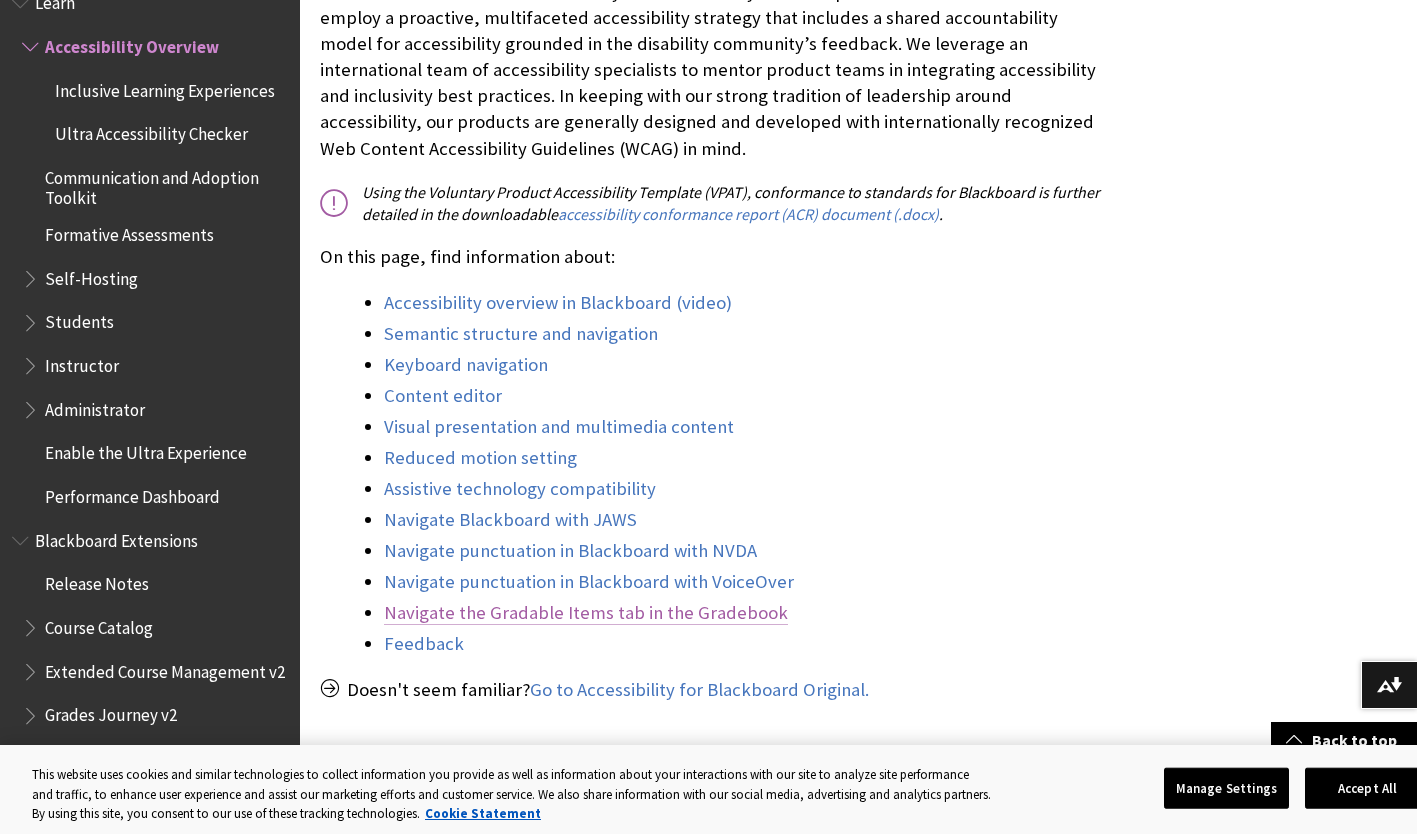 click on "Navigate the Gradable Items tab in the Gradebook" at bounding box center [586, 613] 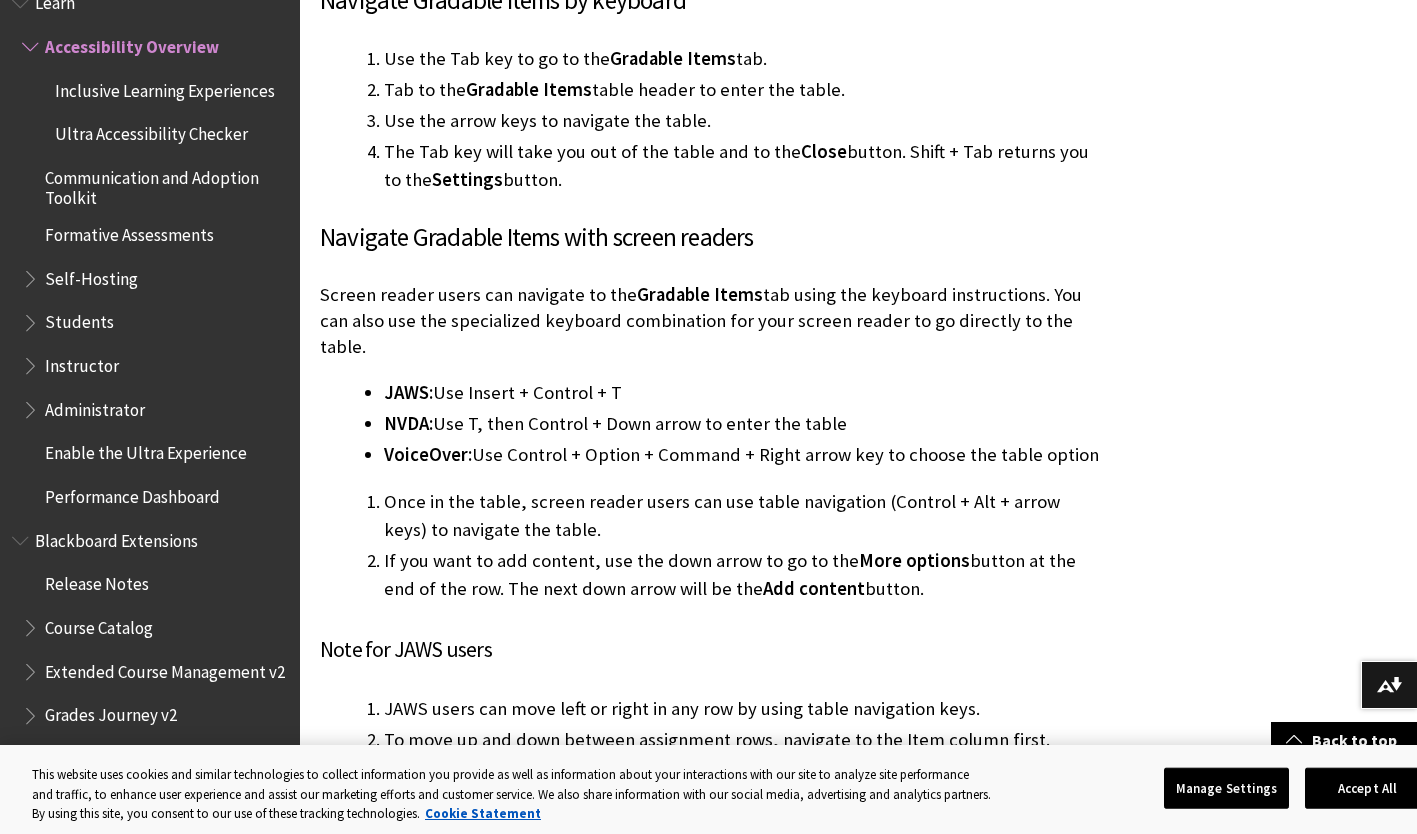 scroll, scrollTop: 8333, scrollLeft: 0, axis: vertical 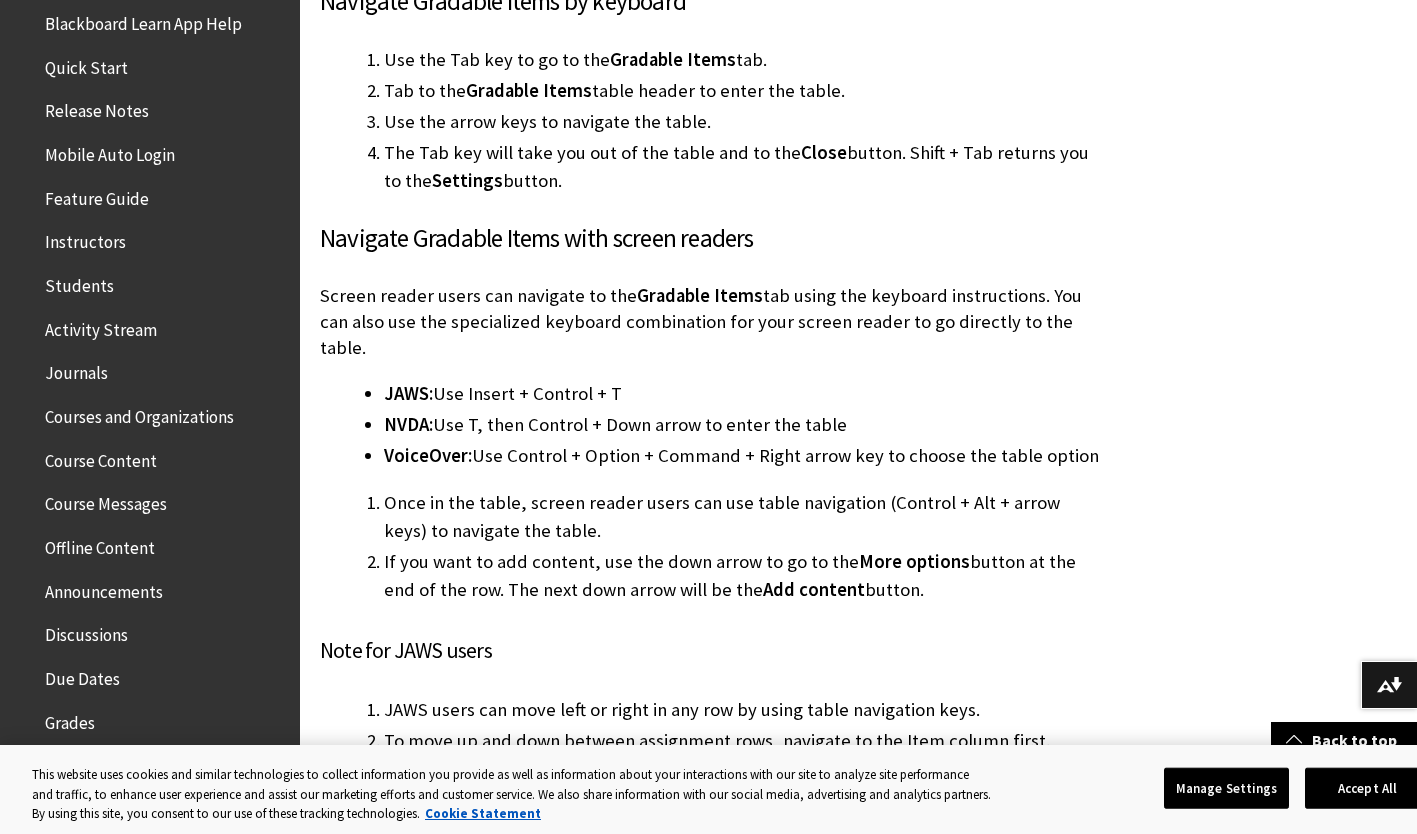 click on "Activity Stream" at bounding box center (101, 326) 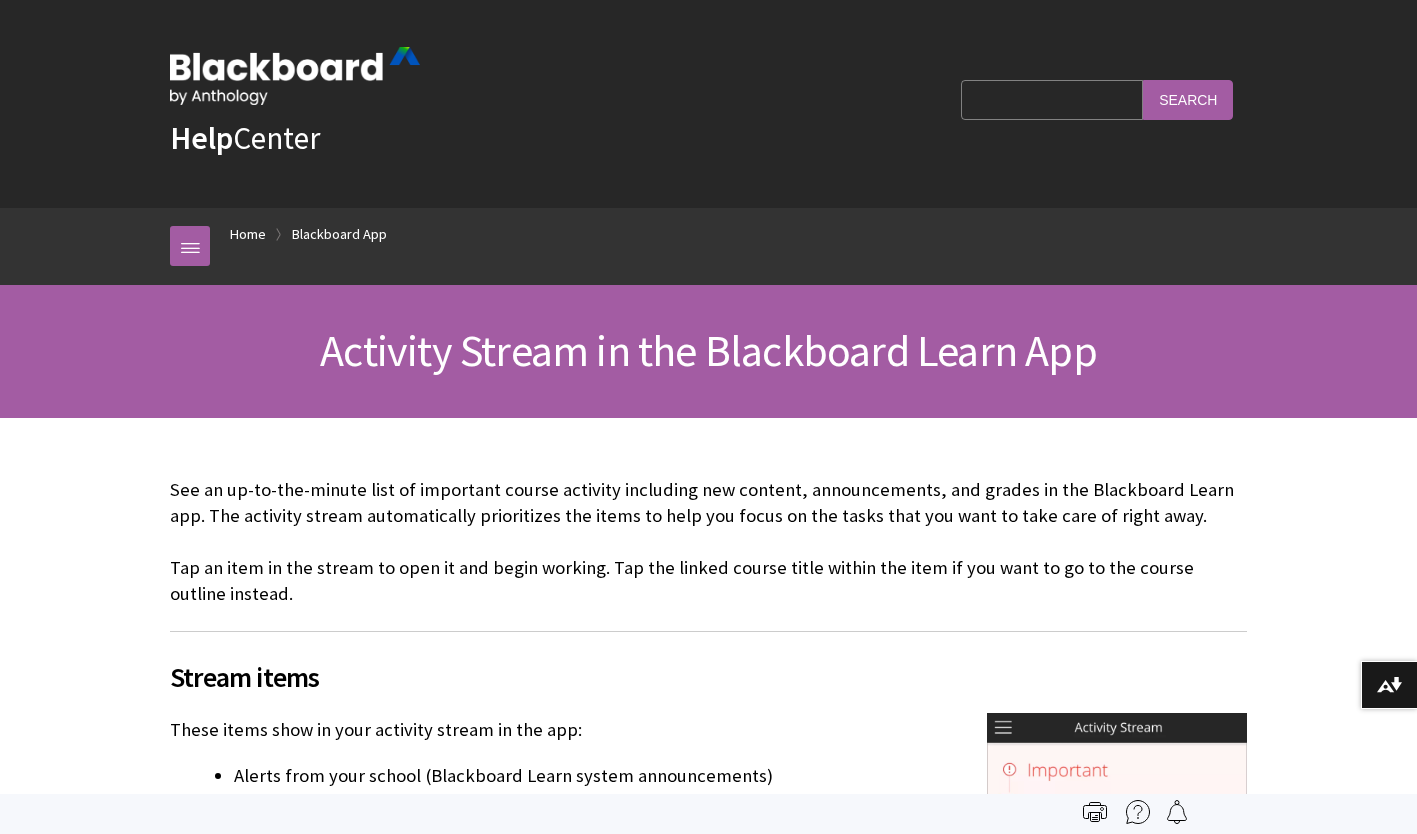 scroll, scrollTop: 0, scrollLeft: 0, axis: both 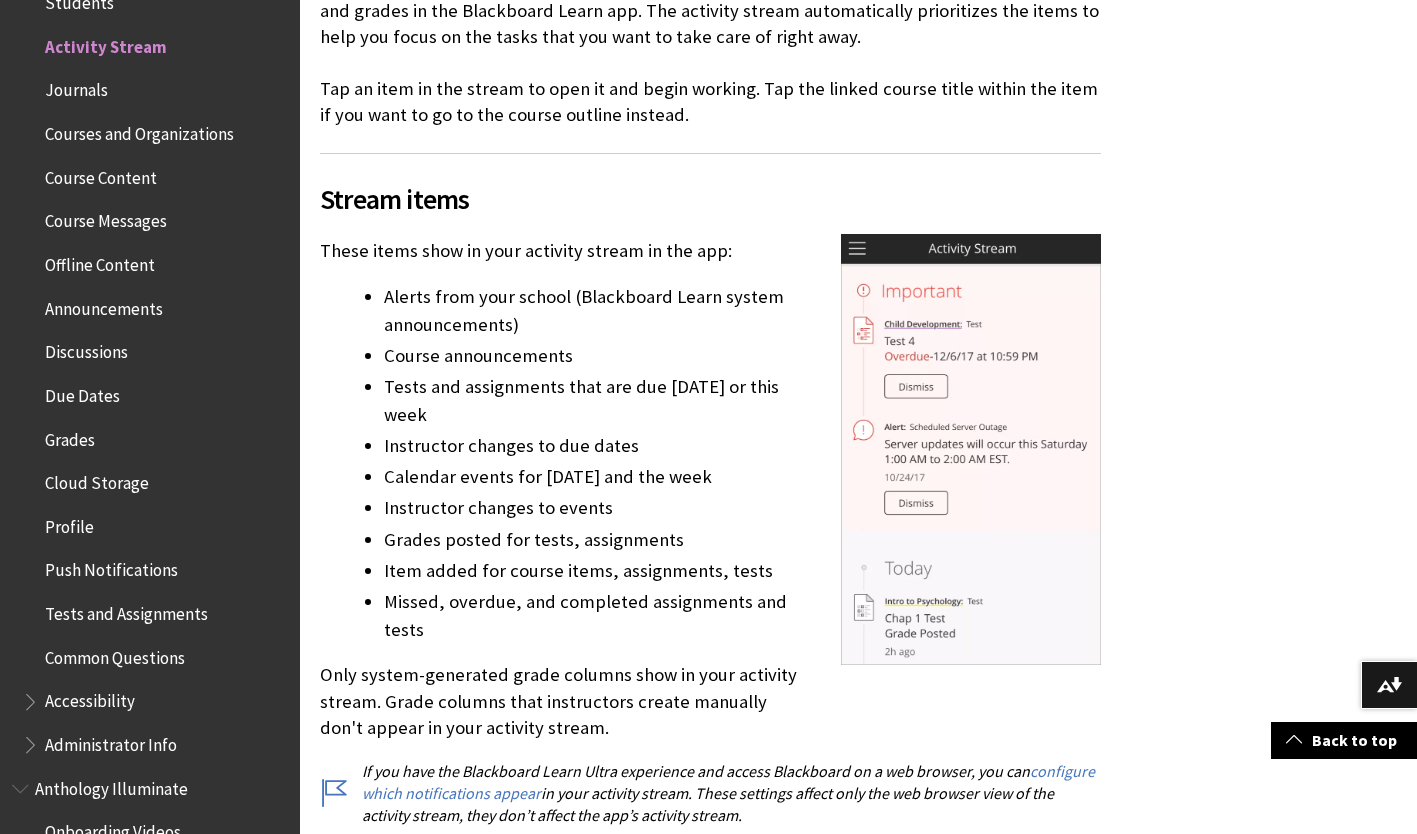 click on "Grades" at bounding box center [70, 436] 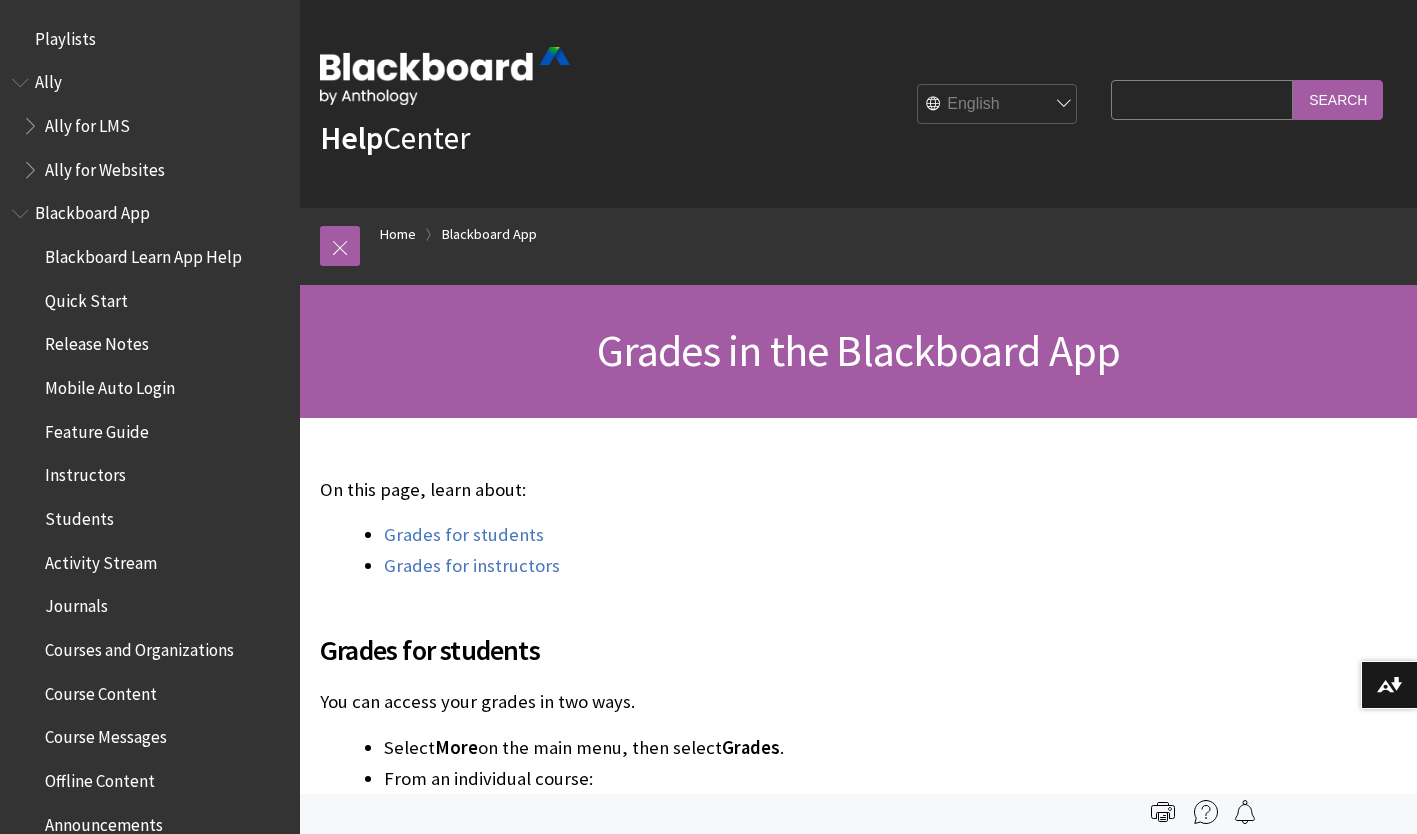 scroll, scrollTop: 0, scrollLeft: 0, axis: both 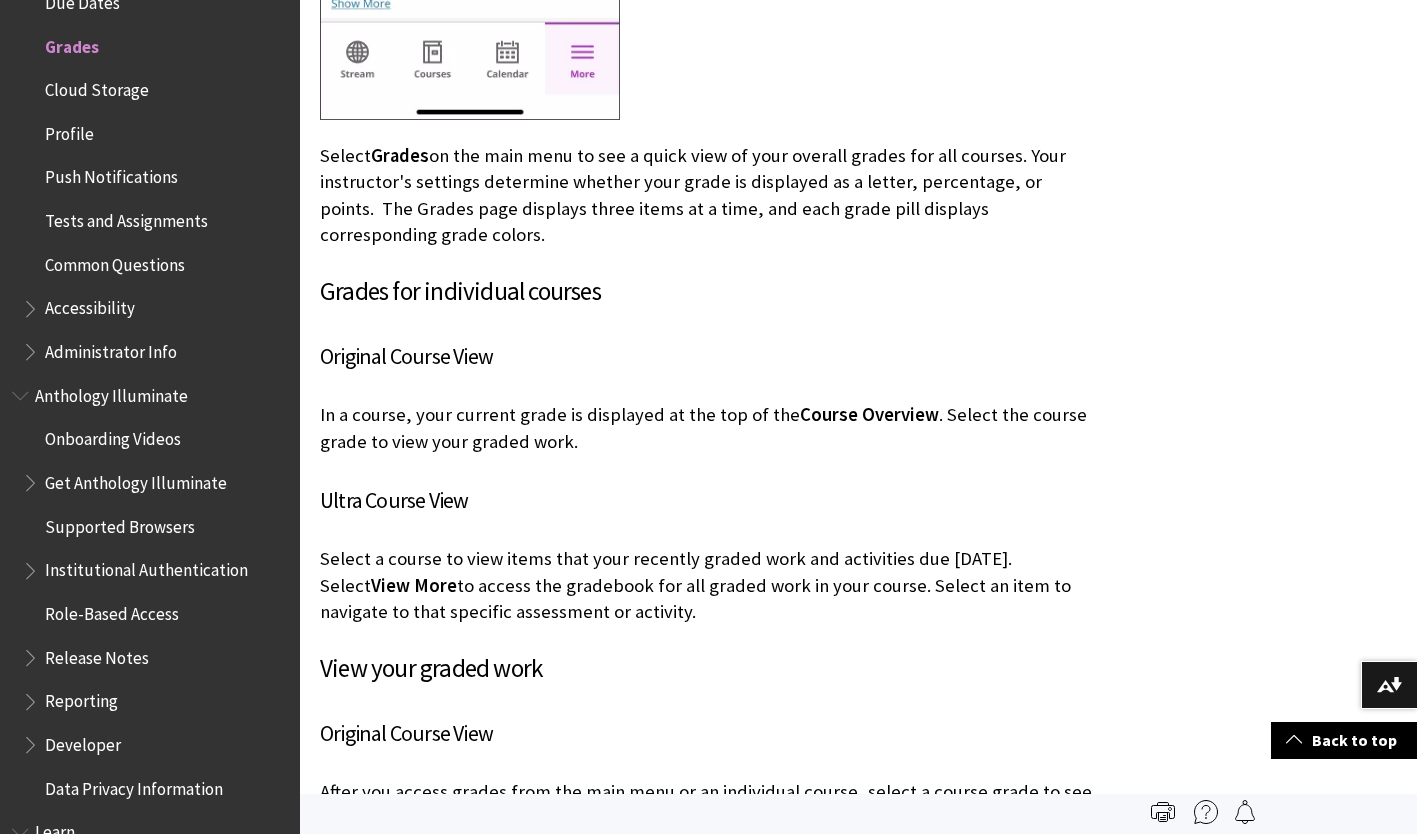 click on "Reporting" at bounding box center (81, 698) 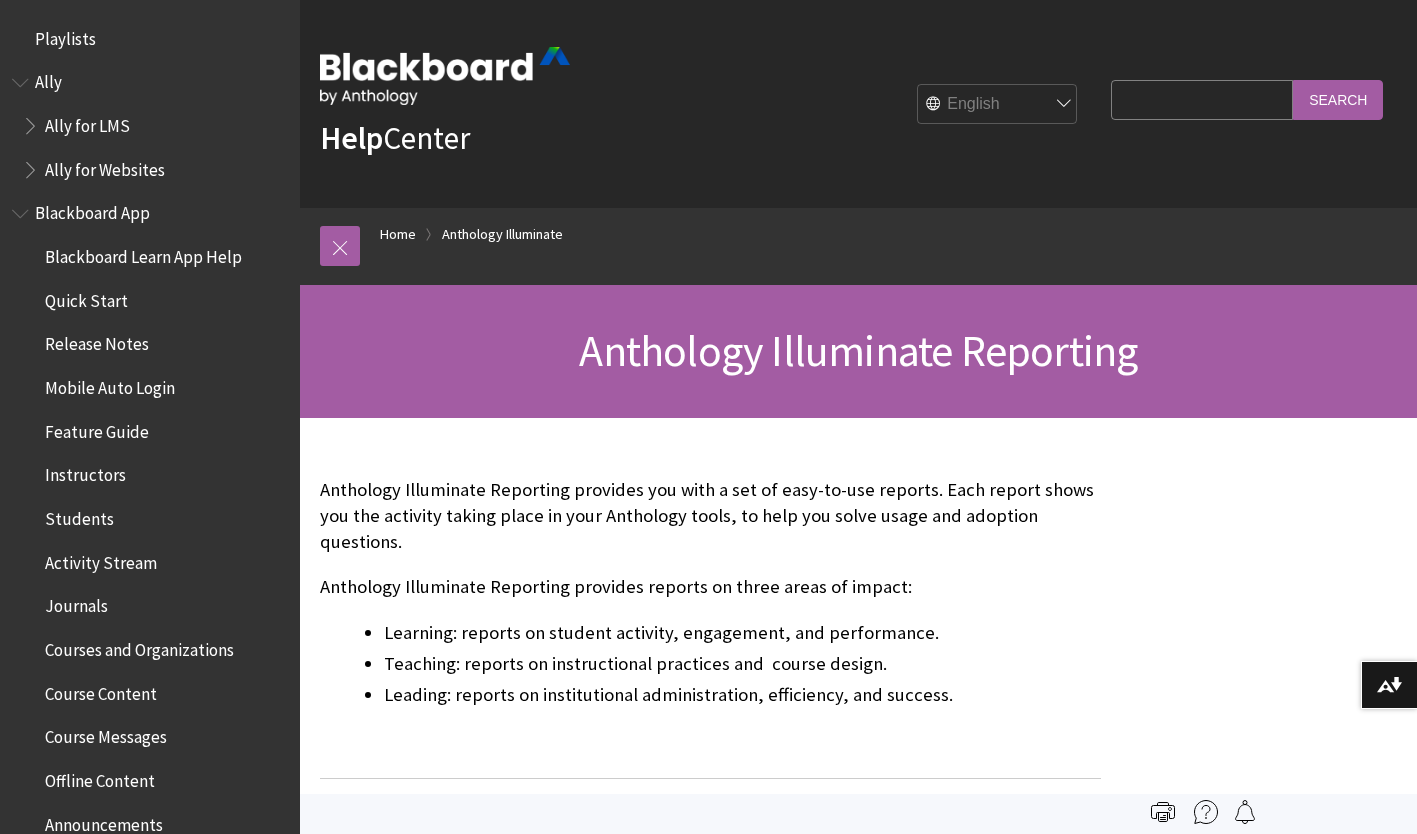scroll, scrollTop: 0, scrollLeft: 0, axis: both 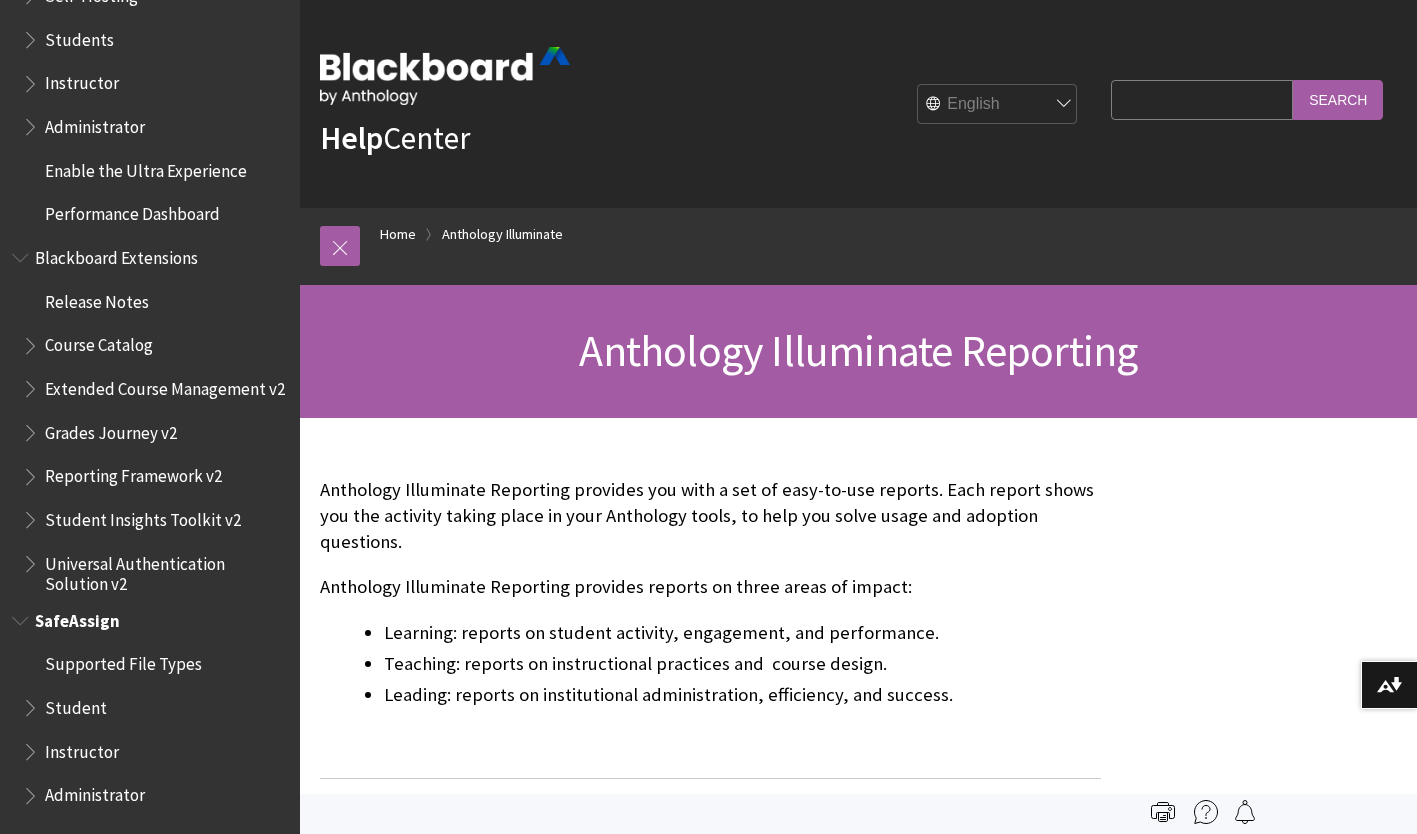 click on "Administrator" at bounding box center [95, 792] 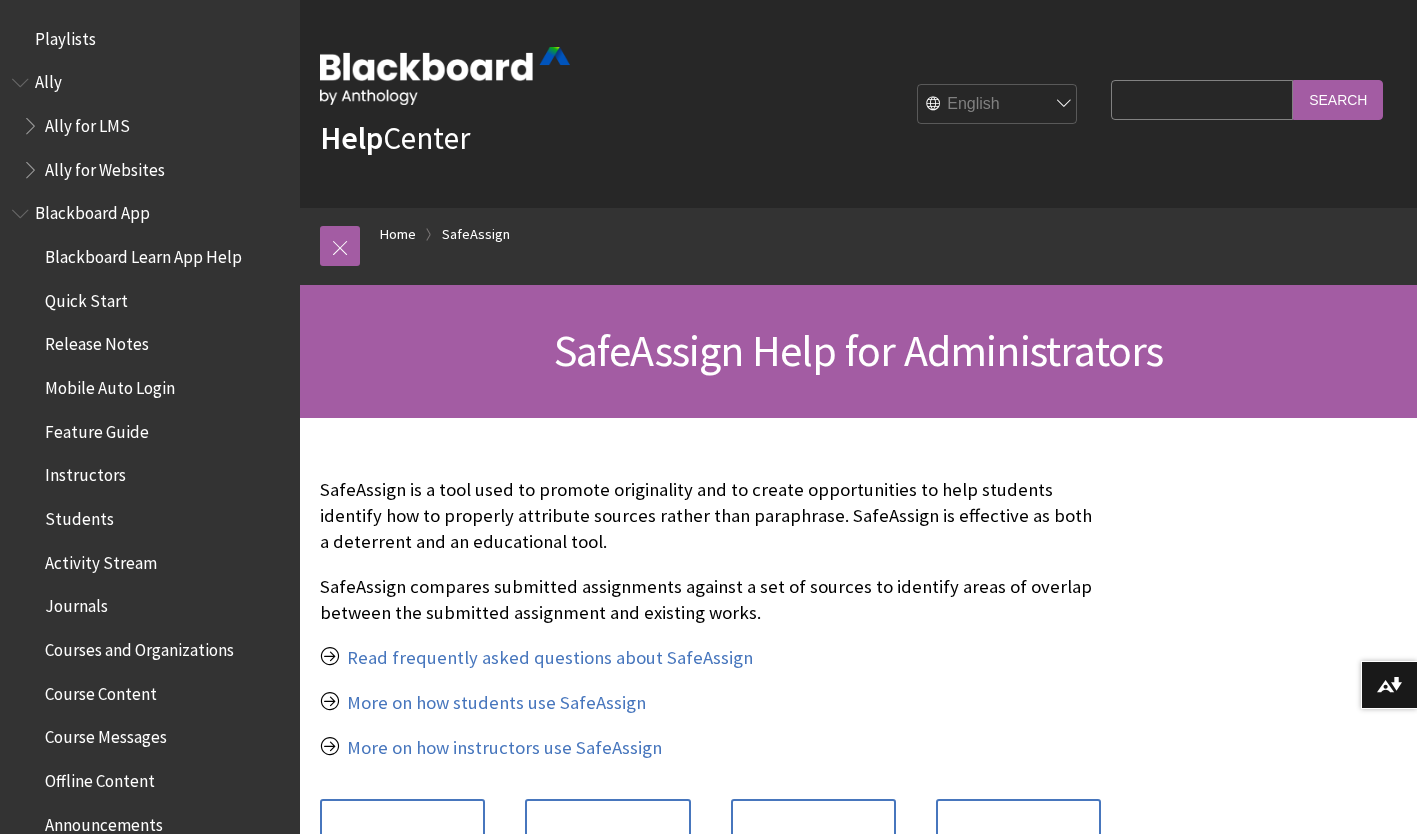 scroll, scrollTop: 0, scrollLeft: 0, axis: both 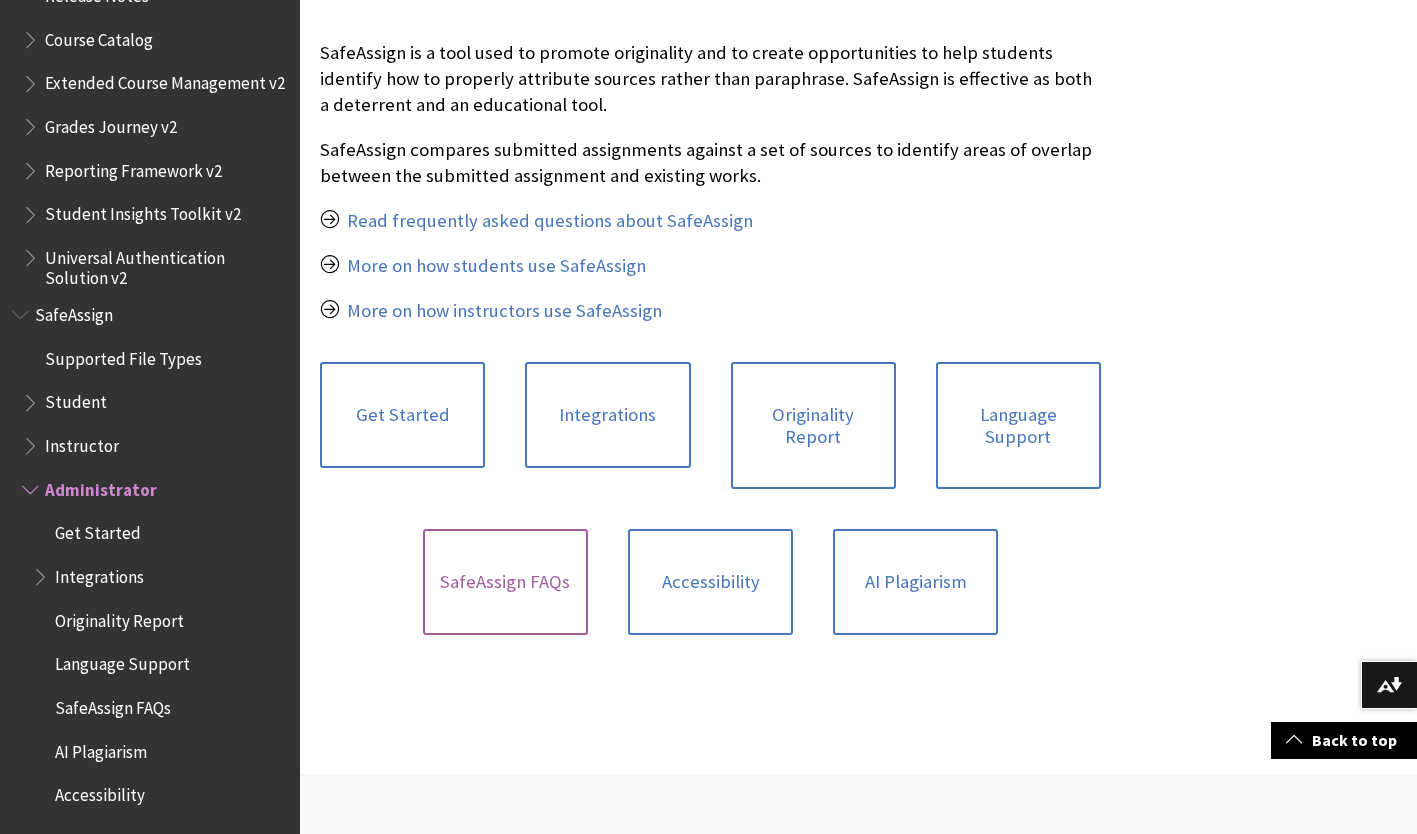 click on "SafeAssign FAQs" at bounding box center [505, 582] 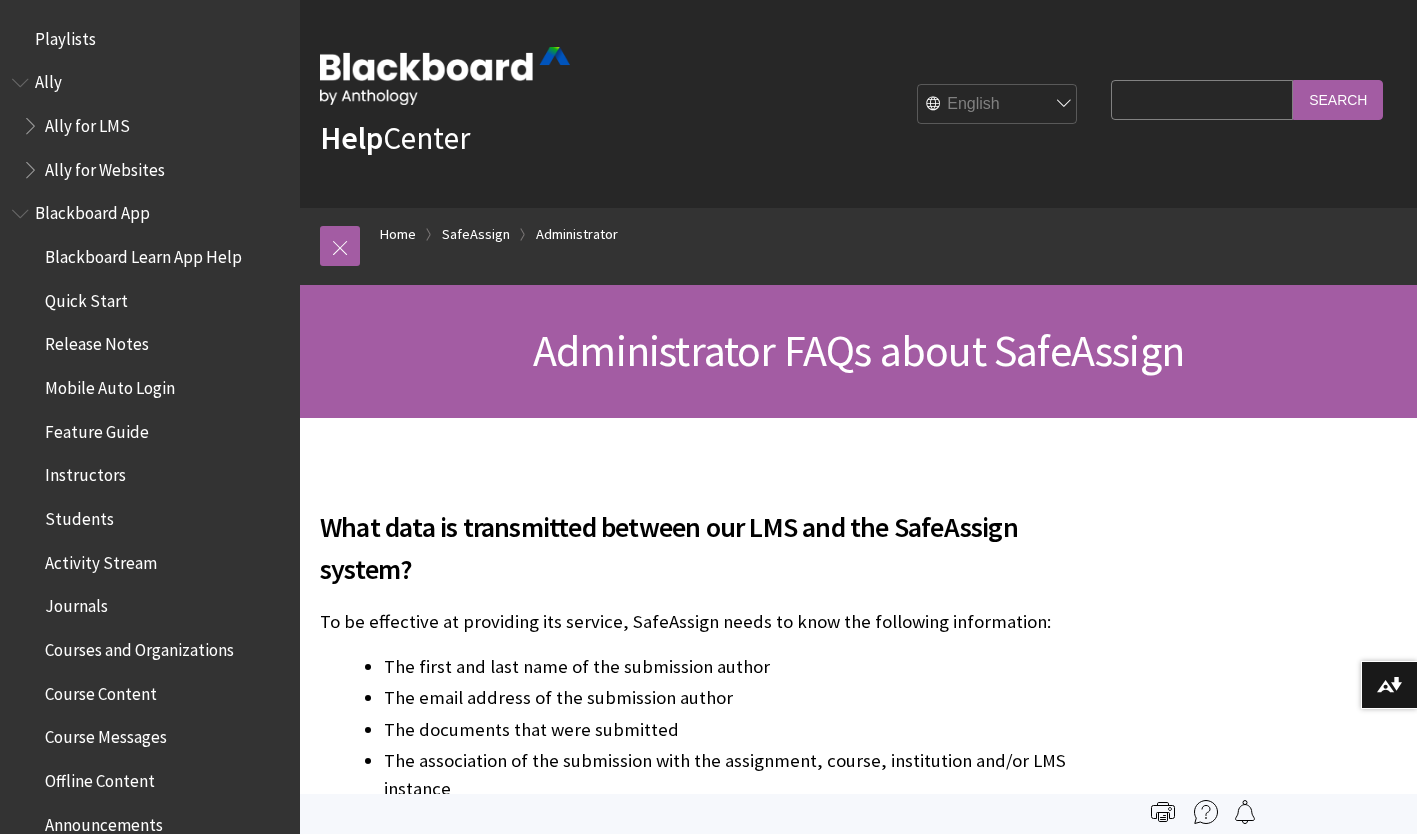 scroll, scrollTop: 0, scrollLeft: 0, axis: both 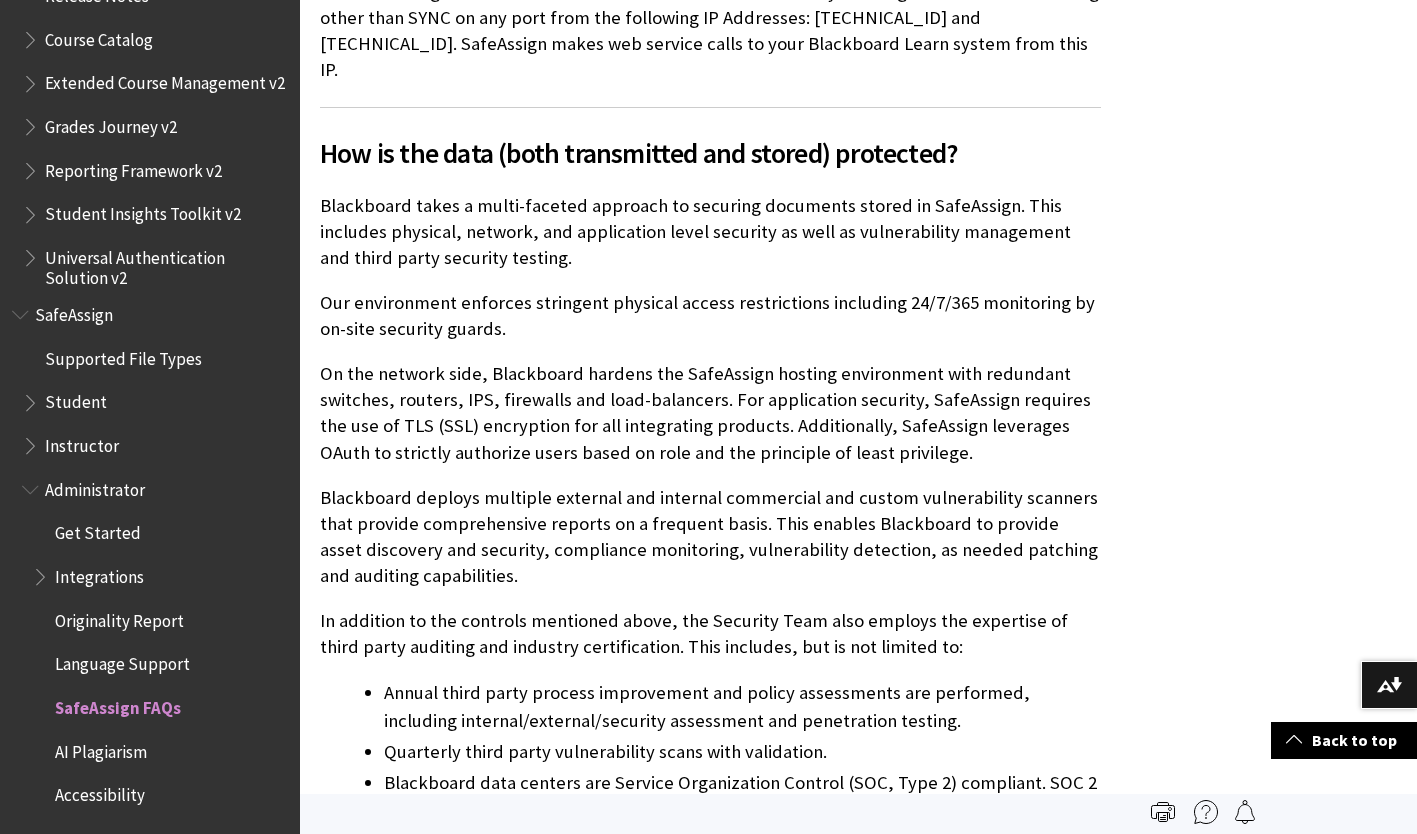 click on "Student" at bounding box center (76, 399) 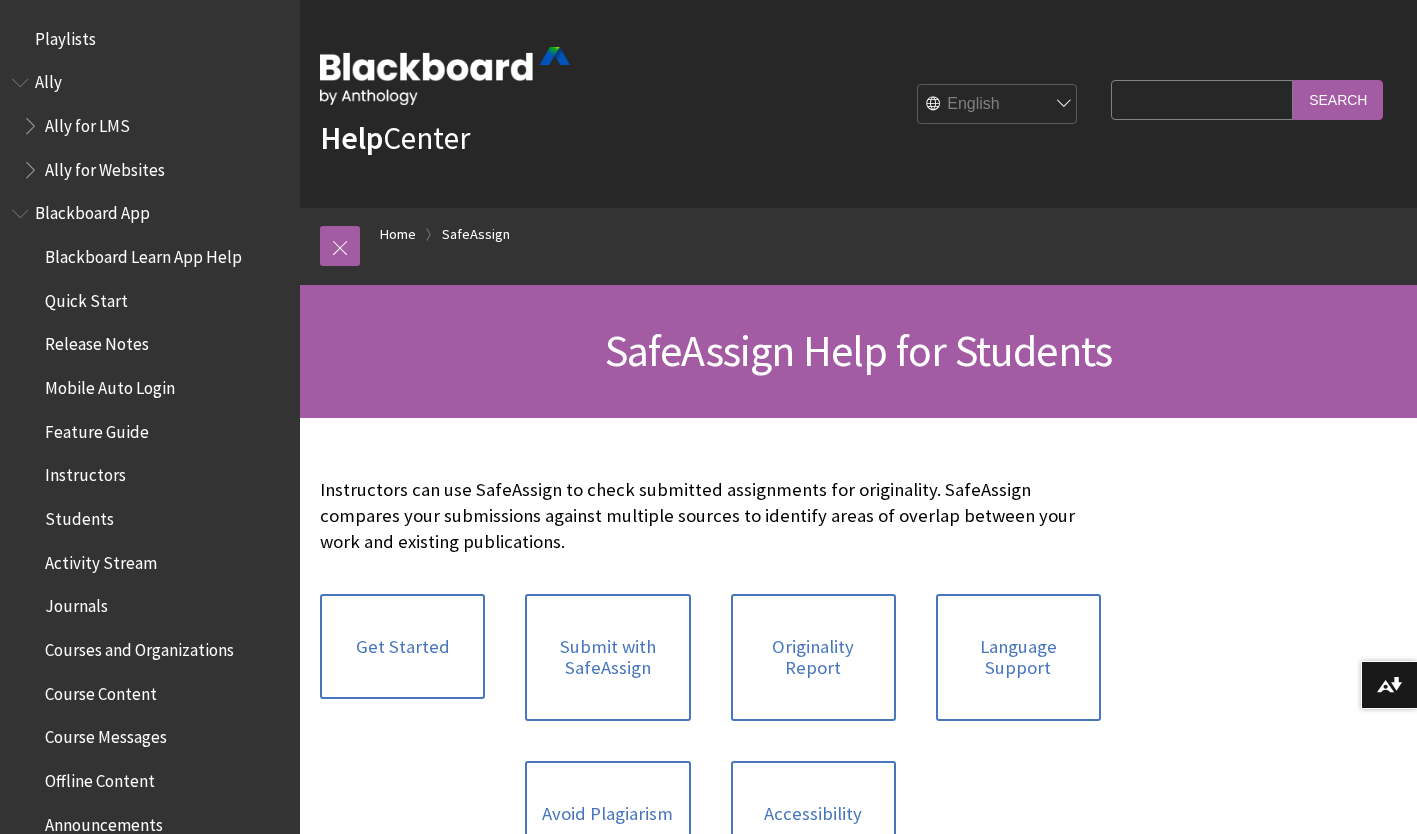 scroll, scrollTop: 0, scrollLeft: 0, axis: both 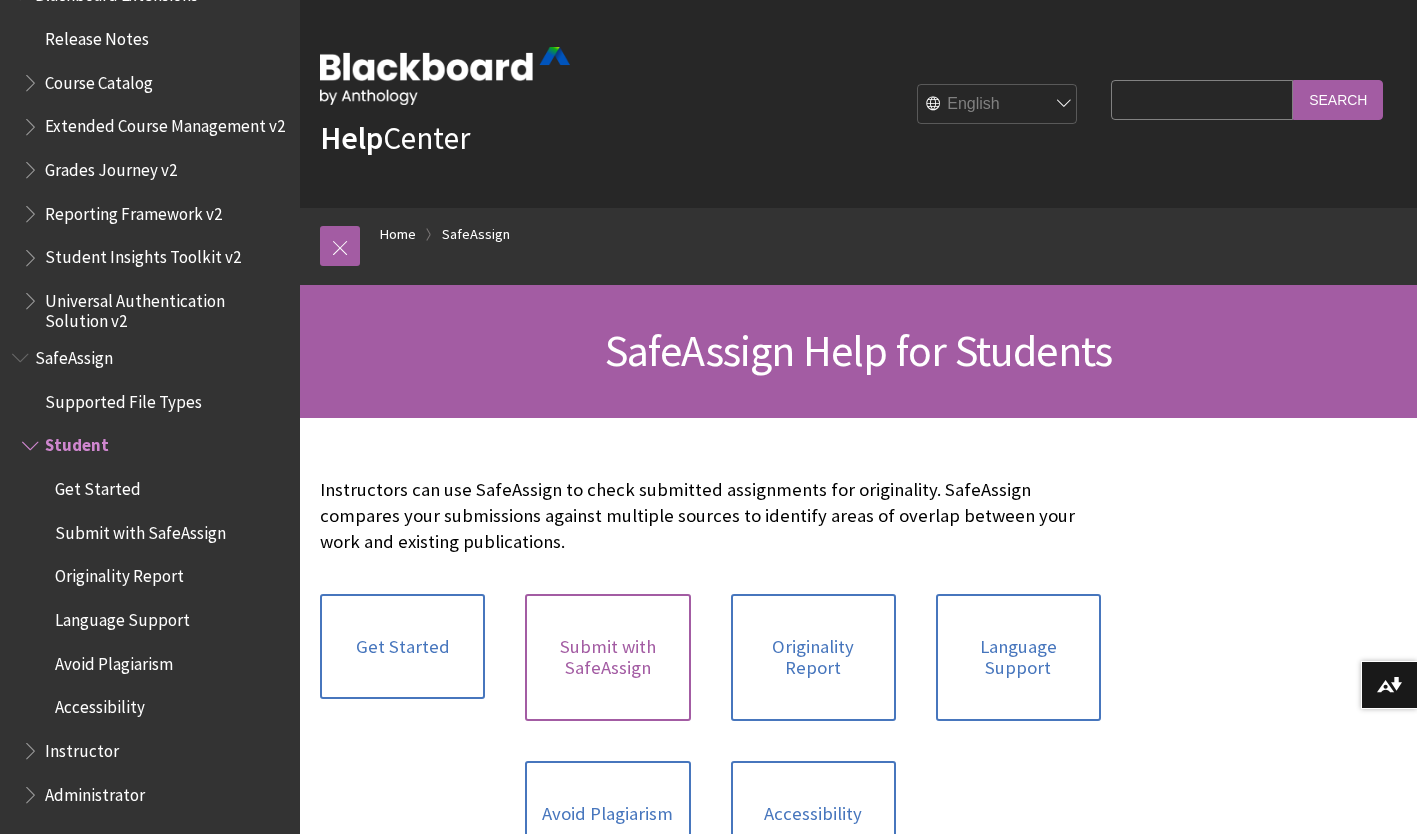 click on "Submit with SafeAssign" at bounding box center [607, 657] 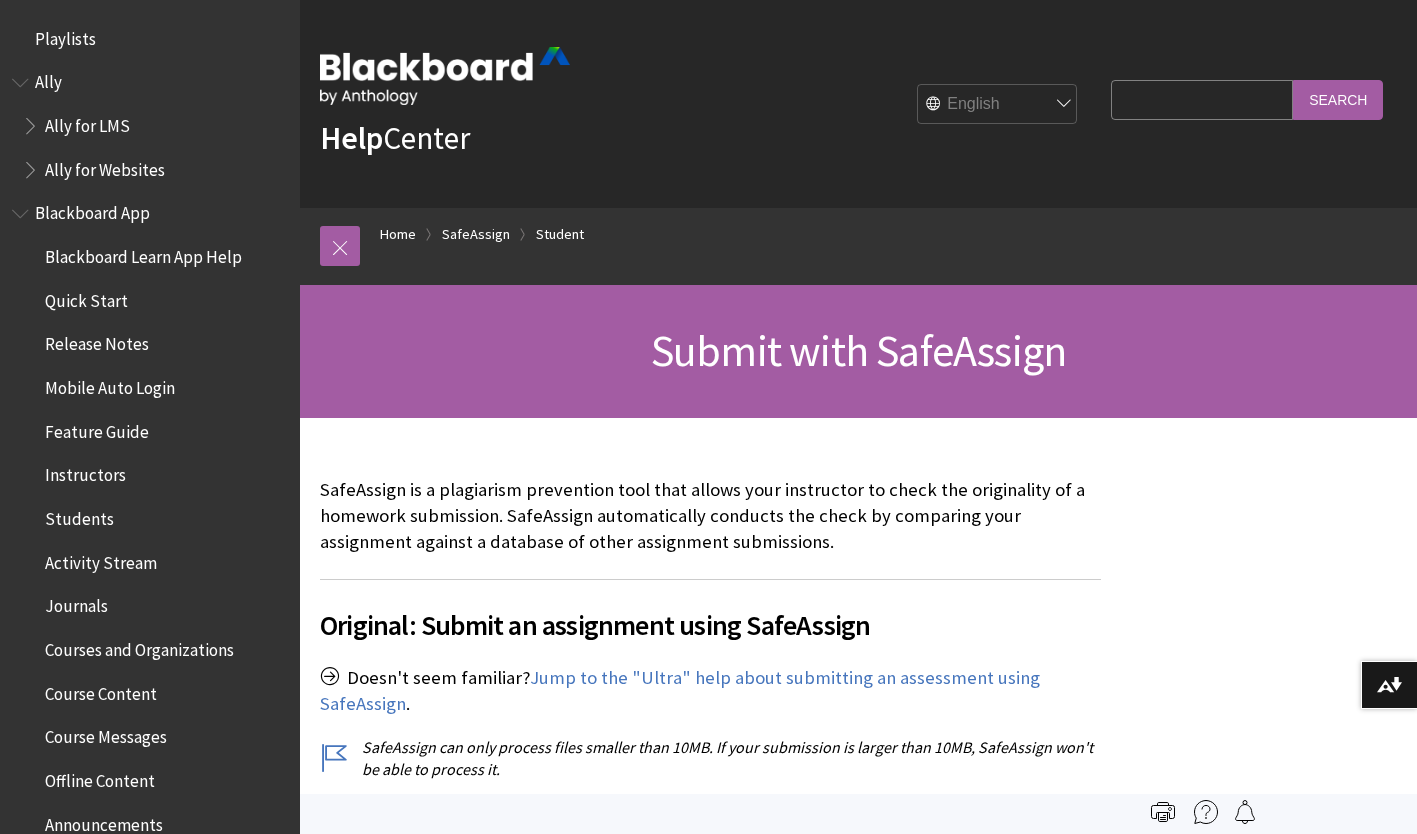 scroll, scrollTop: 0, scrollLeft: 0, axis: both 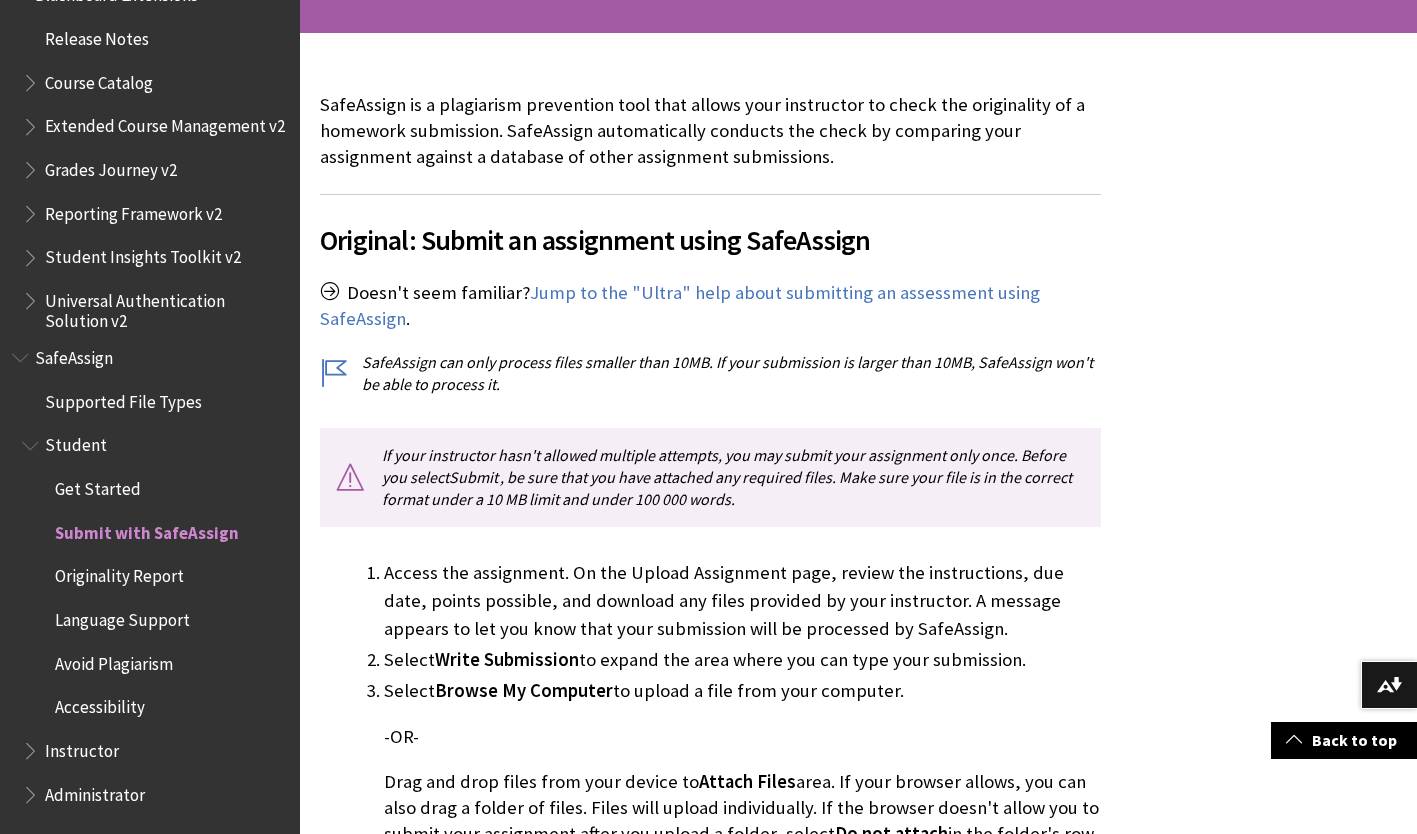click on "Submit with SafeAssign" at bounding box center (147, 529) 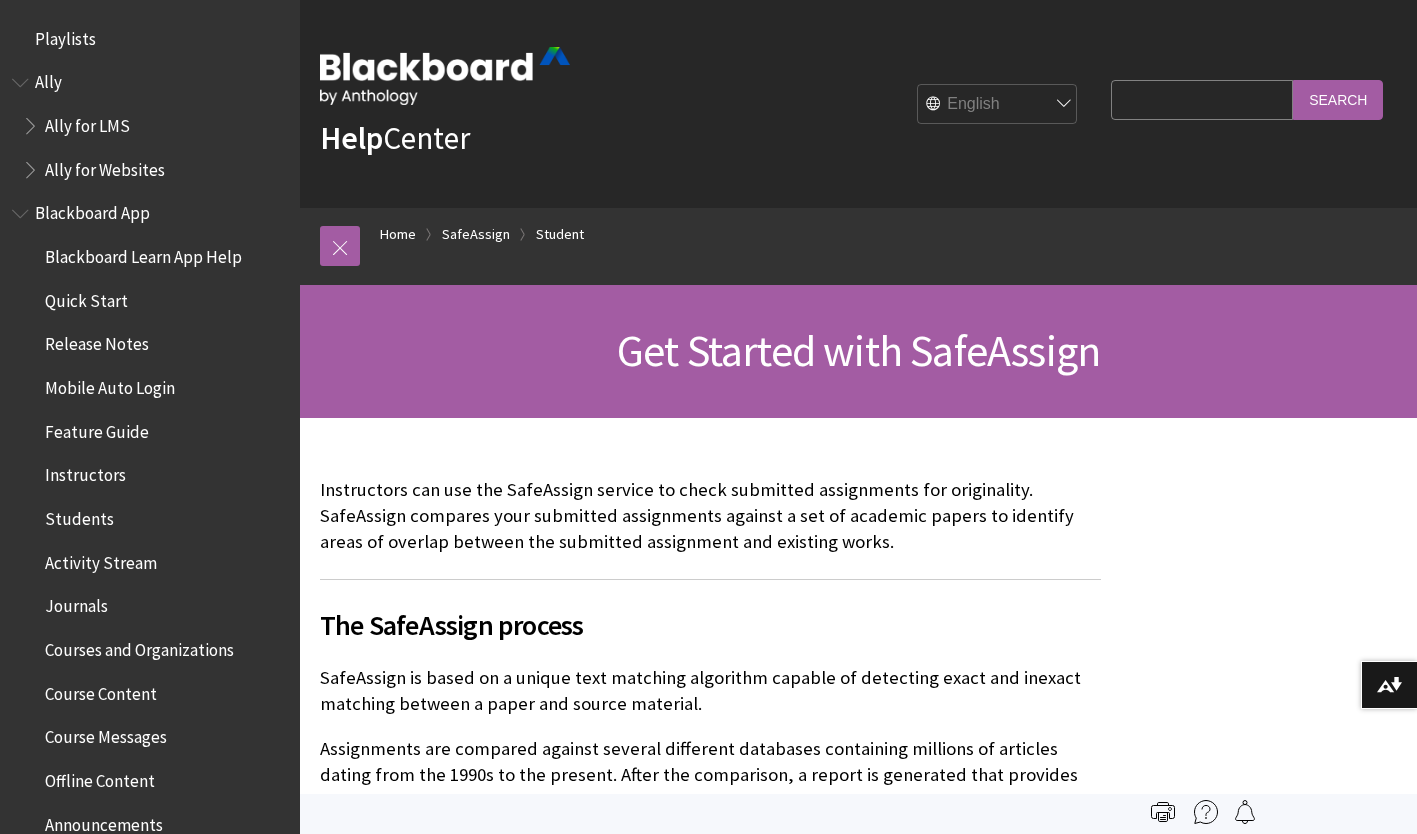 scroll, scrollTop: 0, scrollLeft: 0, axis: both 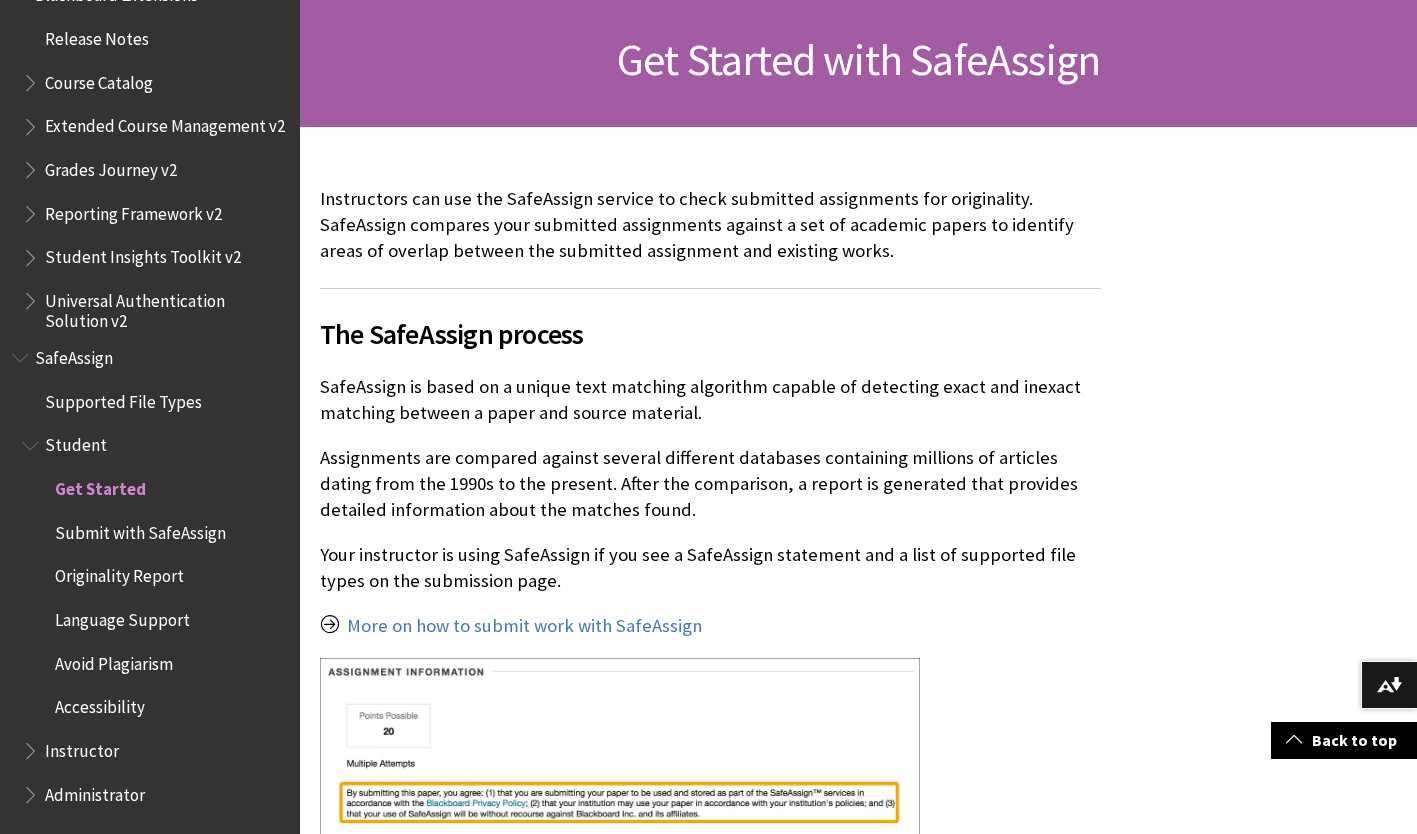 click on "Originality Report" at bounding box center (119, 573) 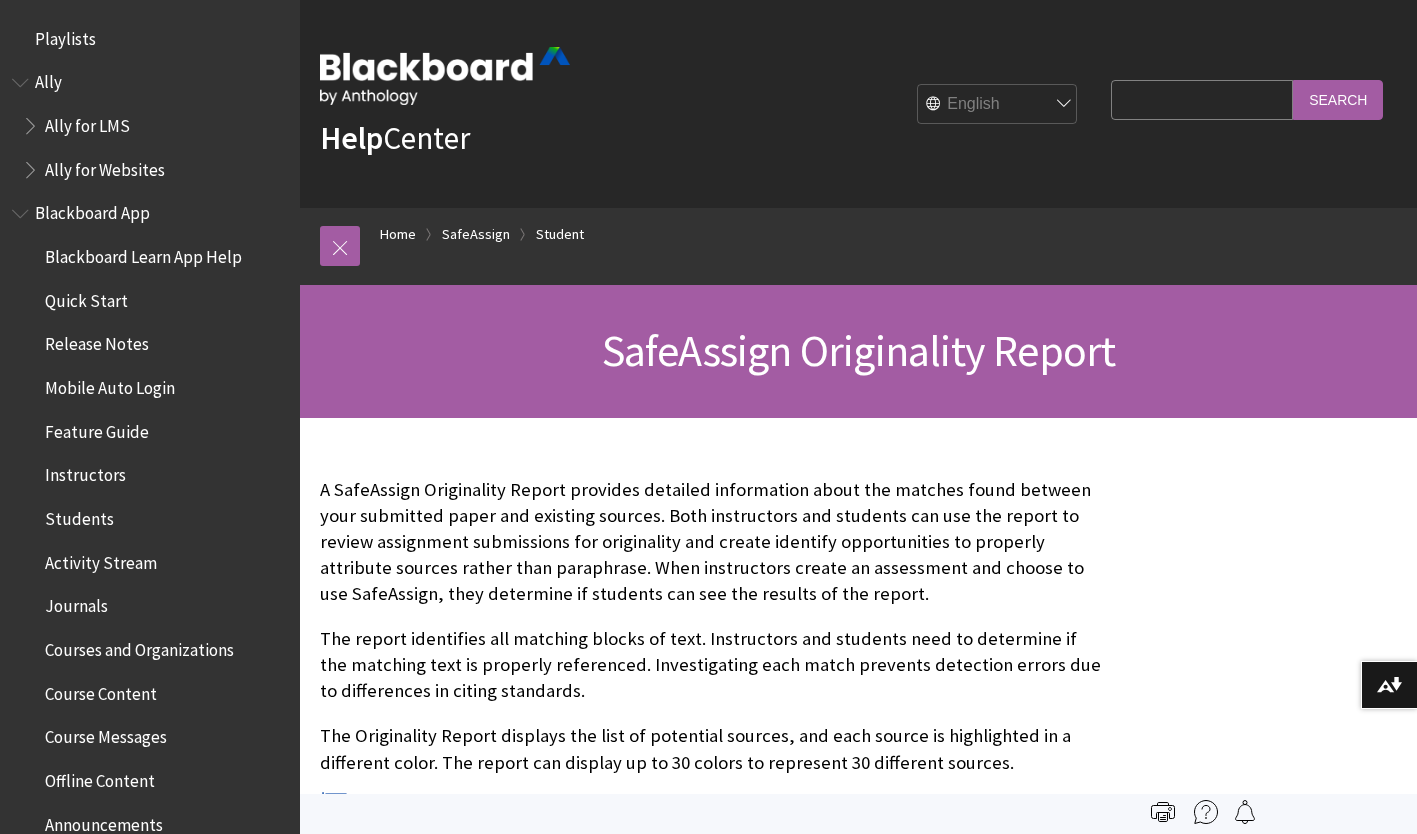 scroll, scrollTop: 0, scrollLeft: 0, axis: both 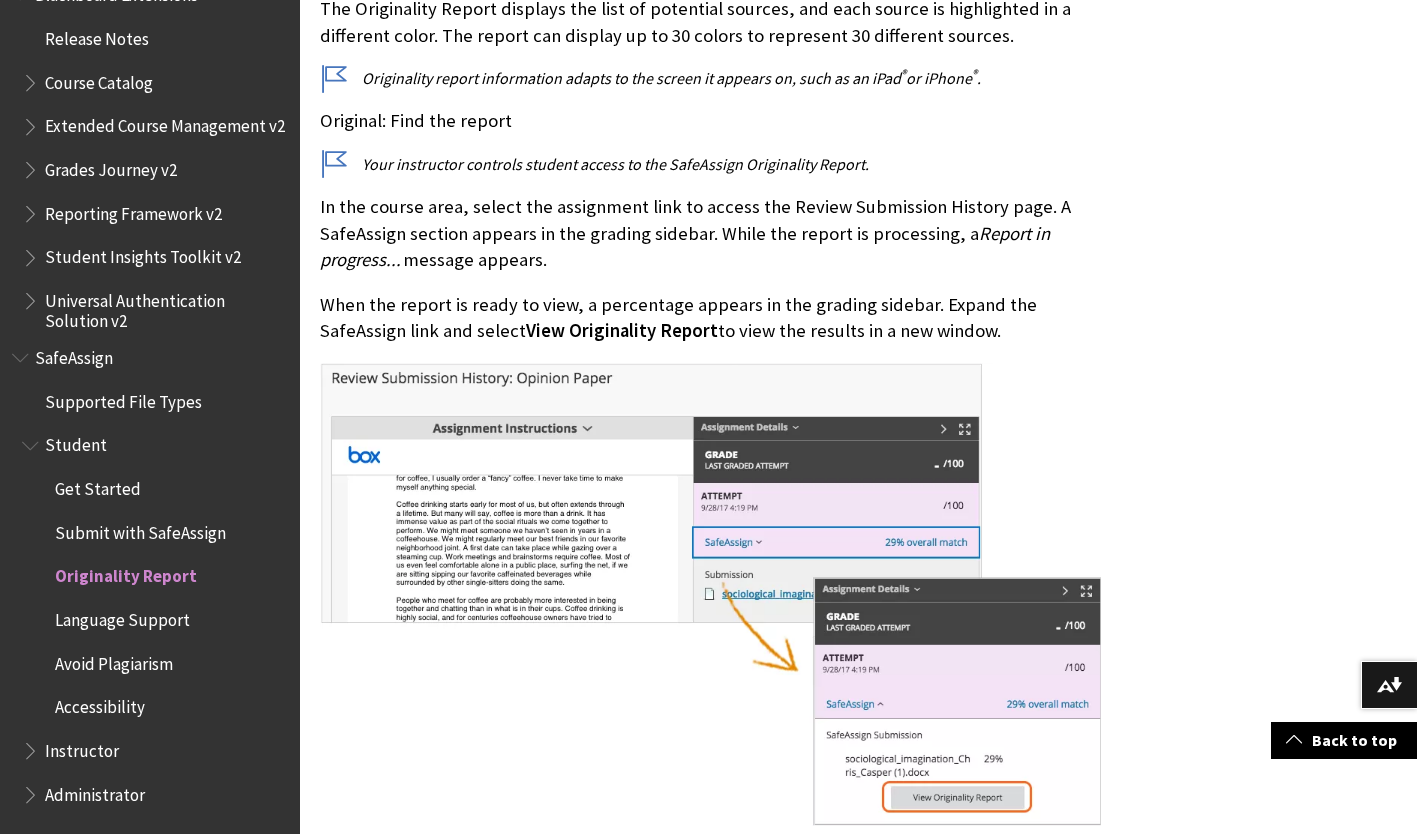 click on "Avoid Plagiarism" at bounding box center (114, 660) 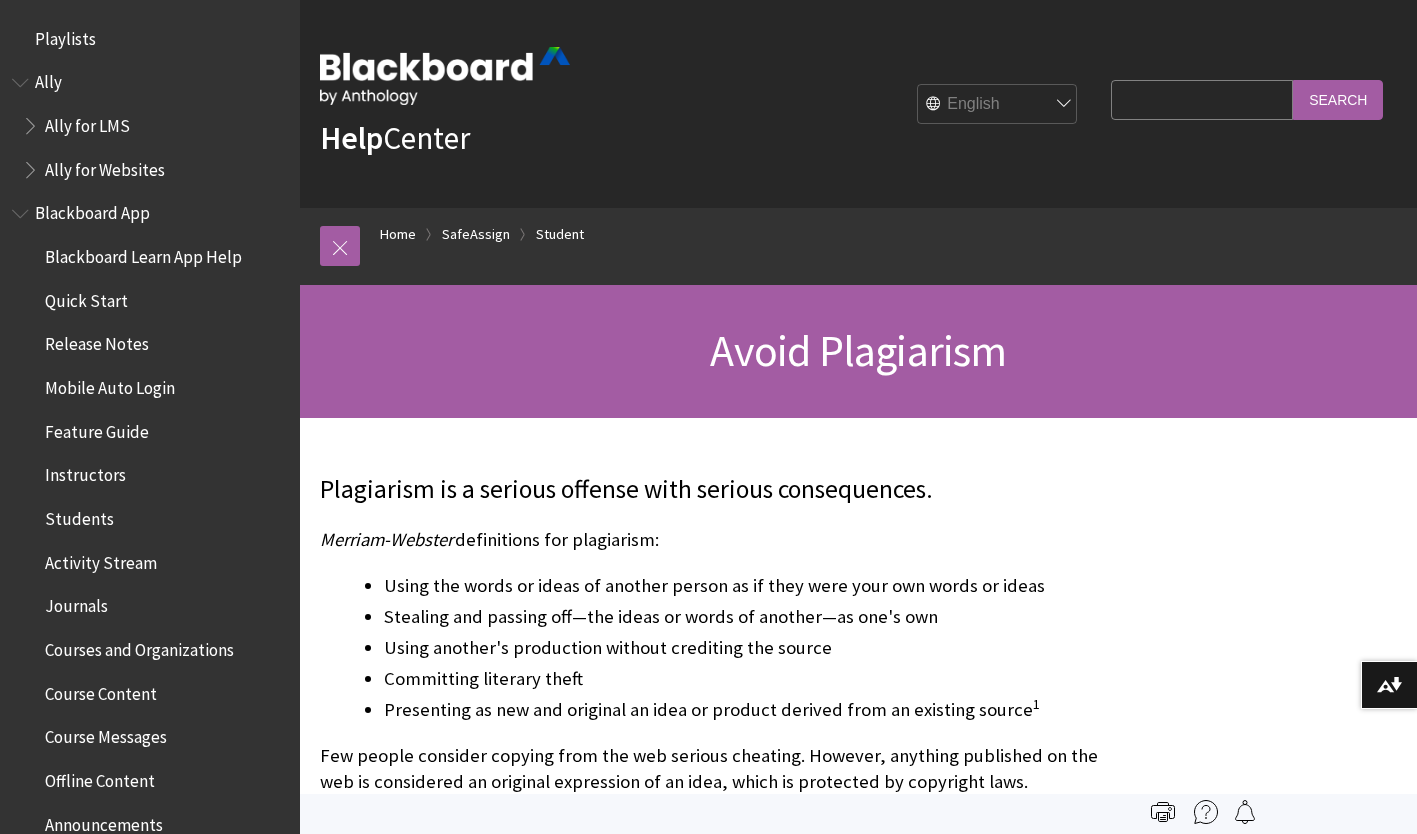 scroll, scrollTop: 0, scrollLeft: 0, axis: both 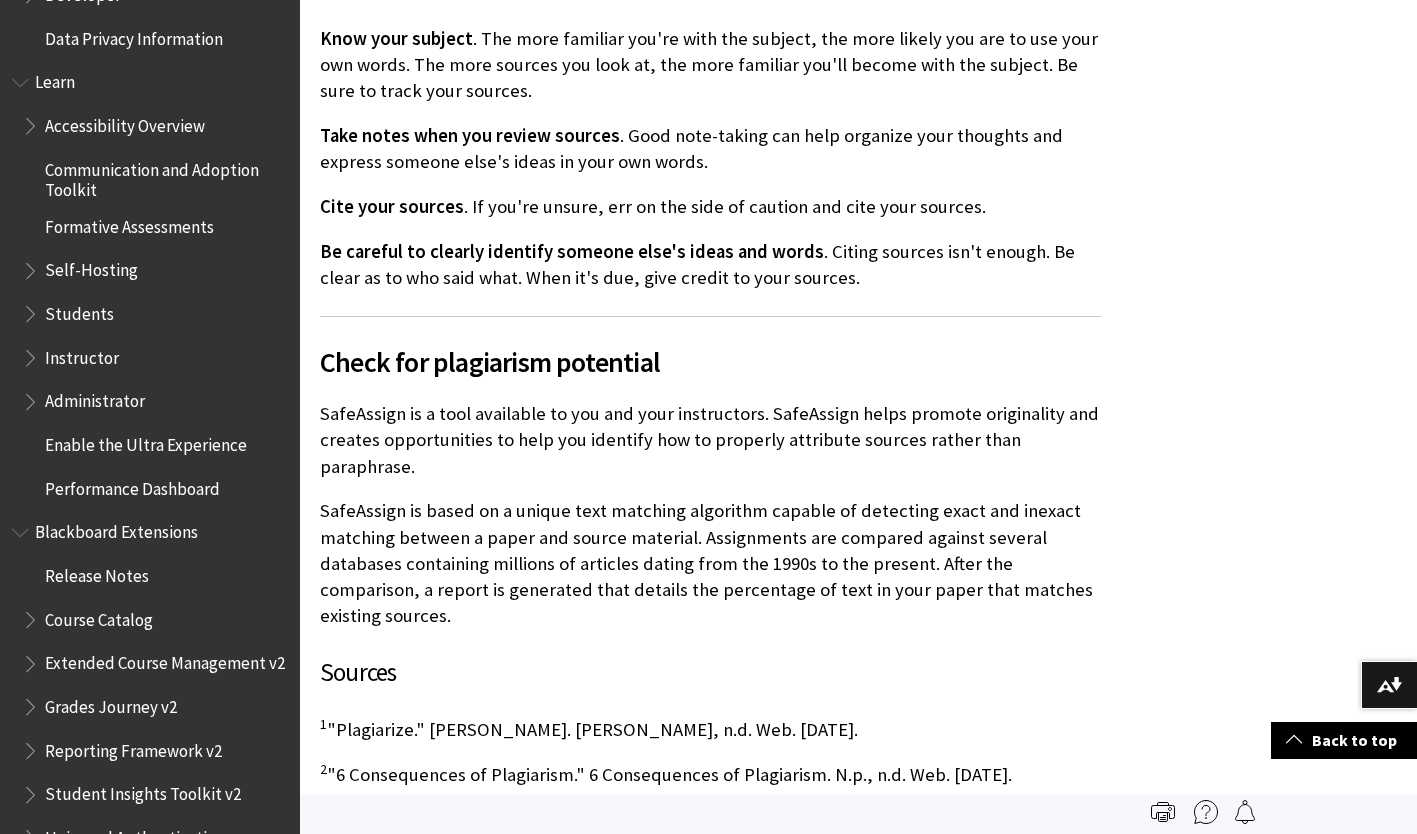 click on "Enable the Ultra Experience" at bounding box center [146, 441] 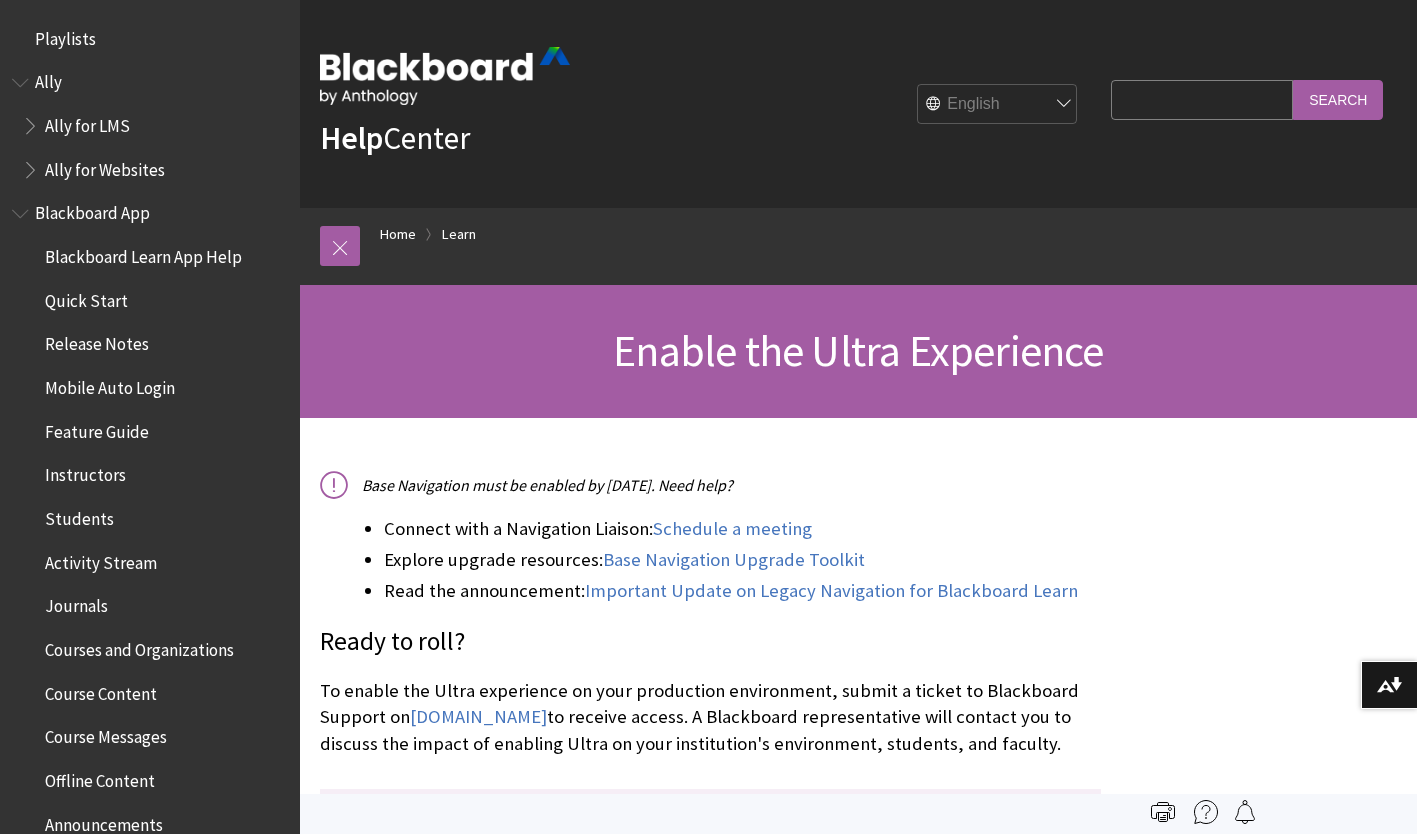 scroll, scrollTop: 0, scrollLeft: 0, axis: both 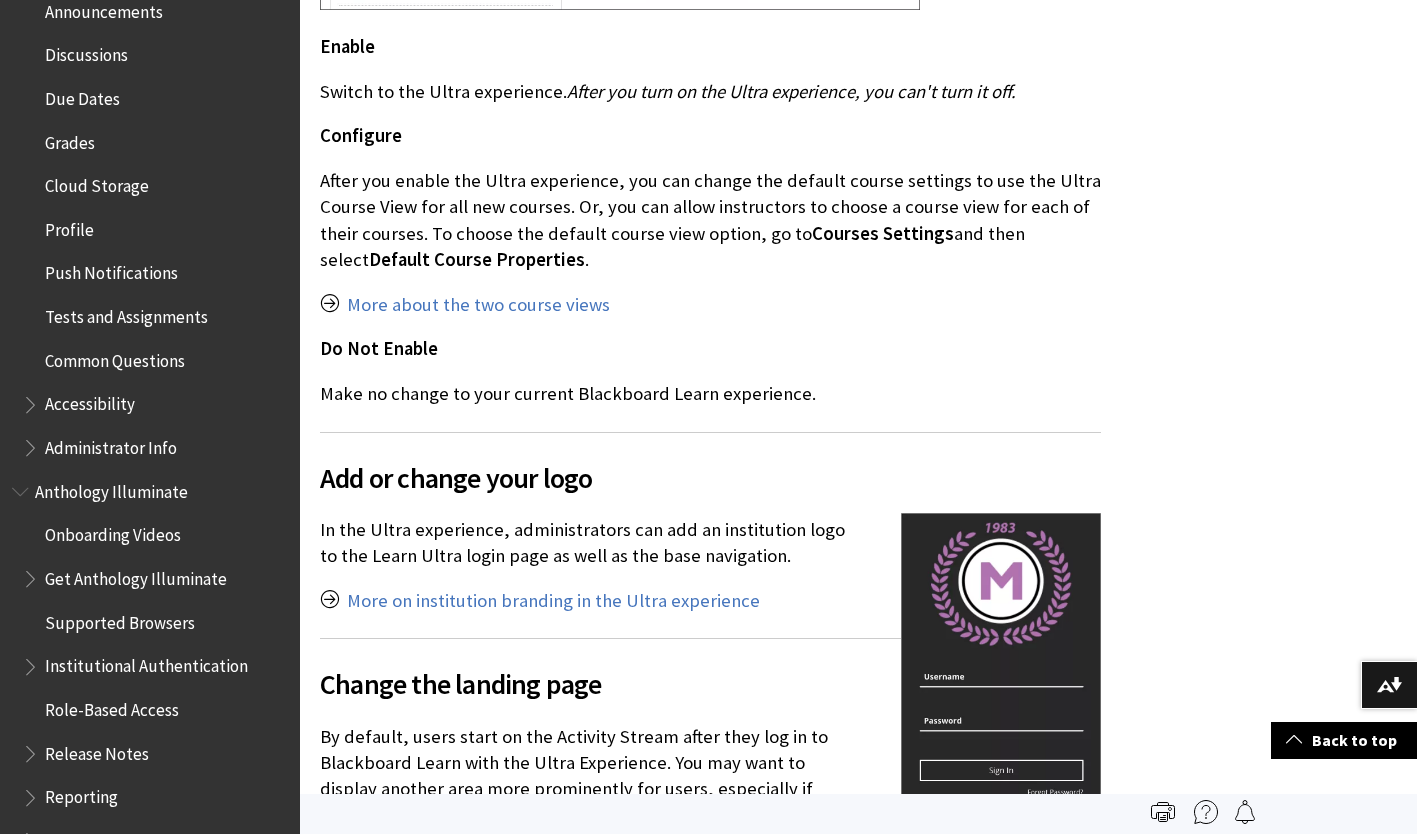 click on "Tests and Assignments" at bounding box center (126, 313) 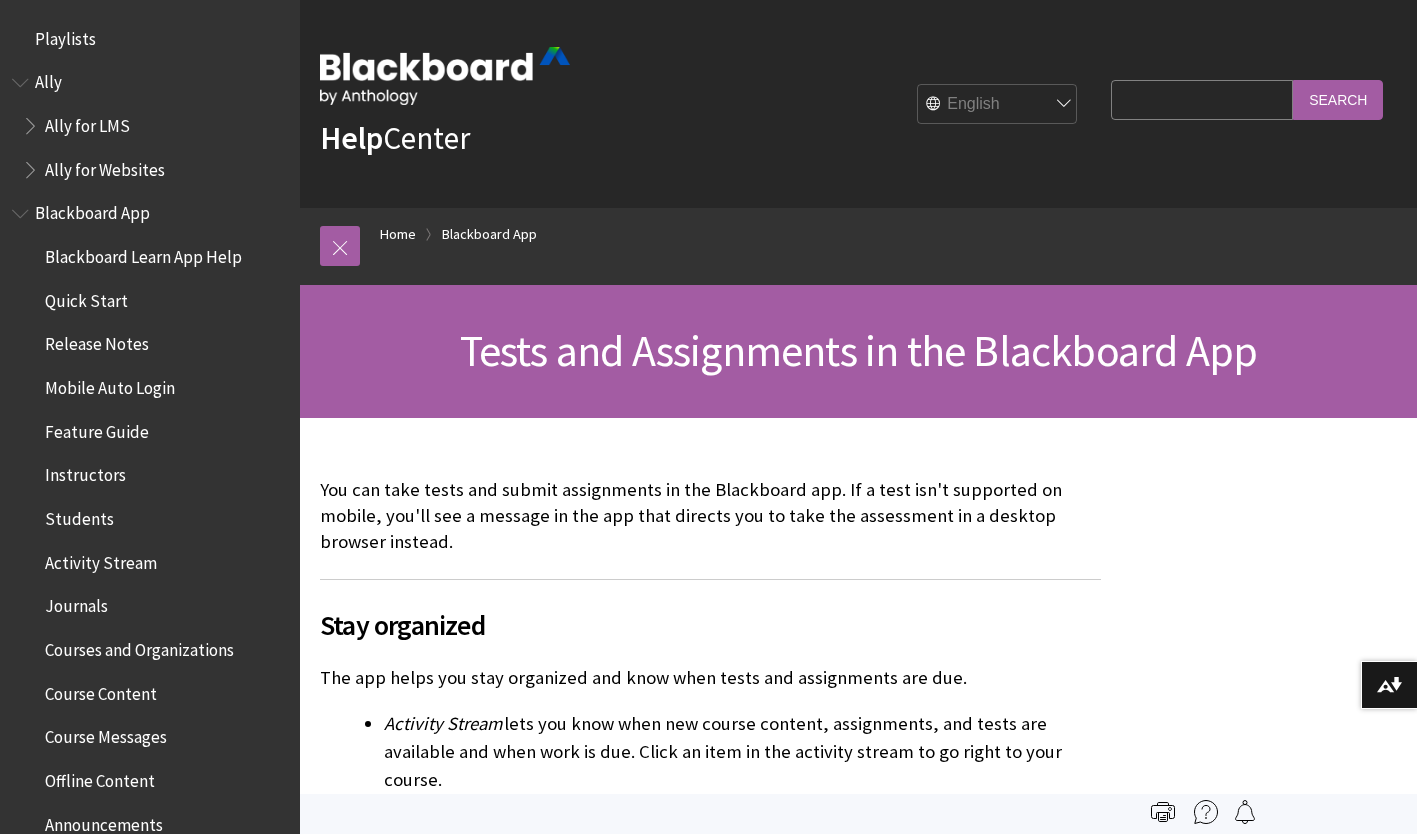 scroll, scrollTop: 0, scrollLeft: 0, axis: both 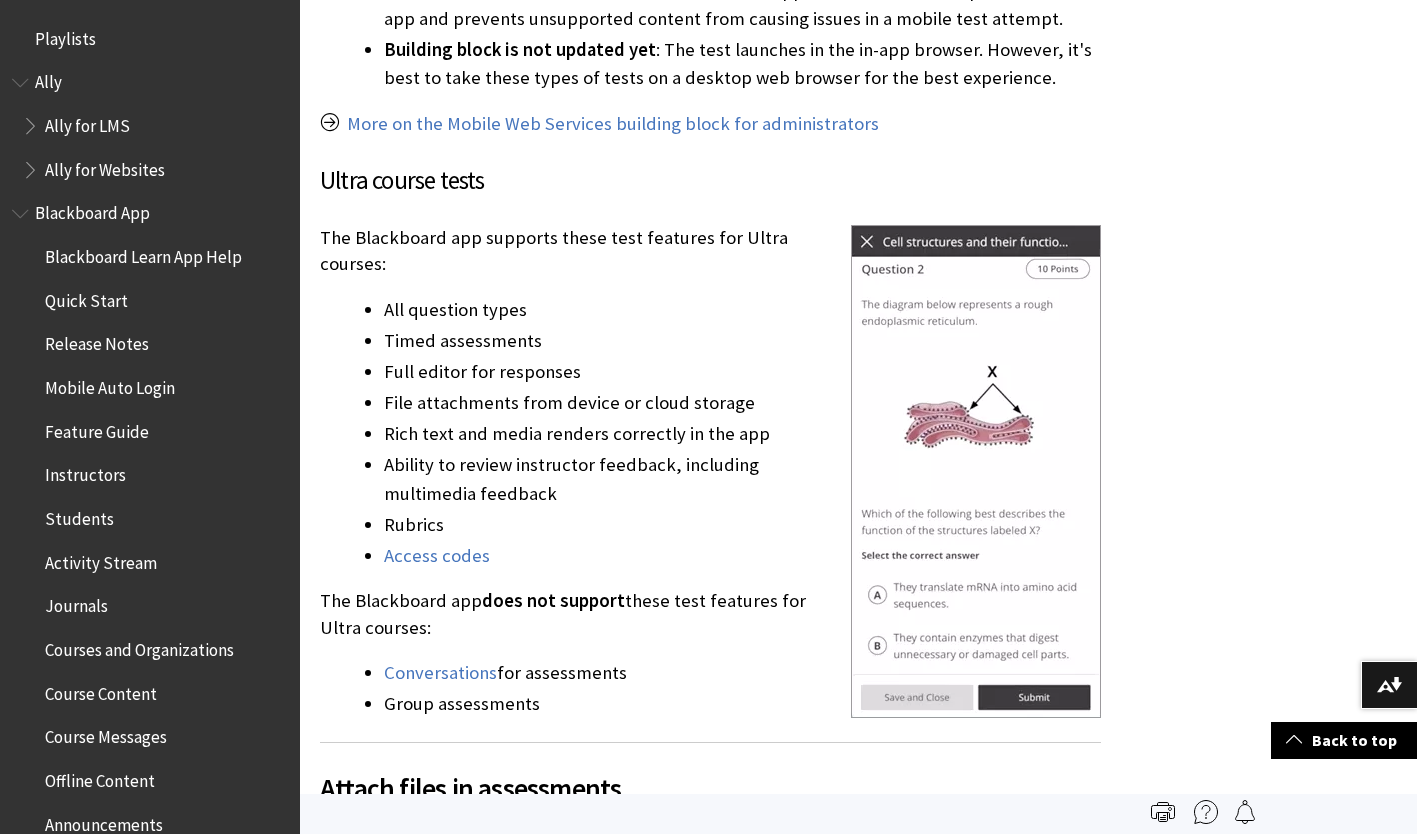 click on "Stay organized Activity Stream . ." at bounding box center [858, -357] 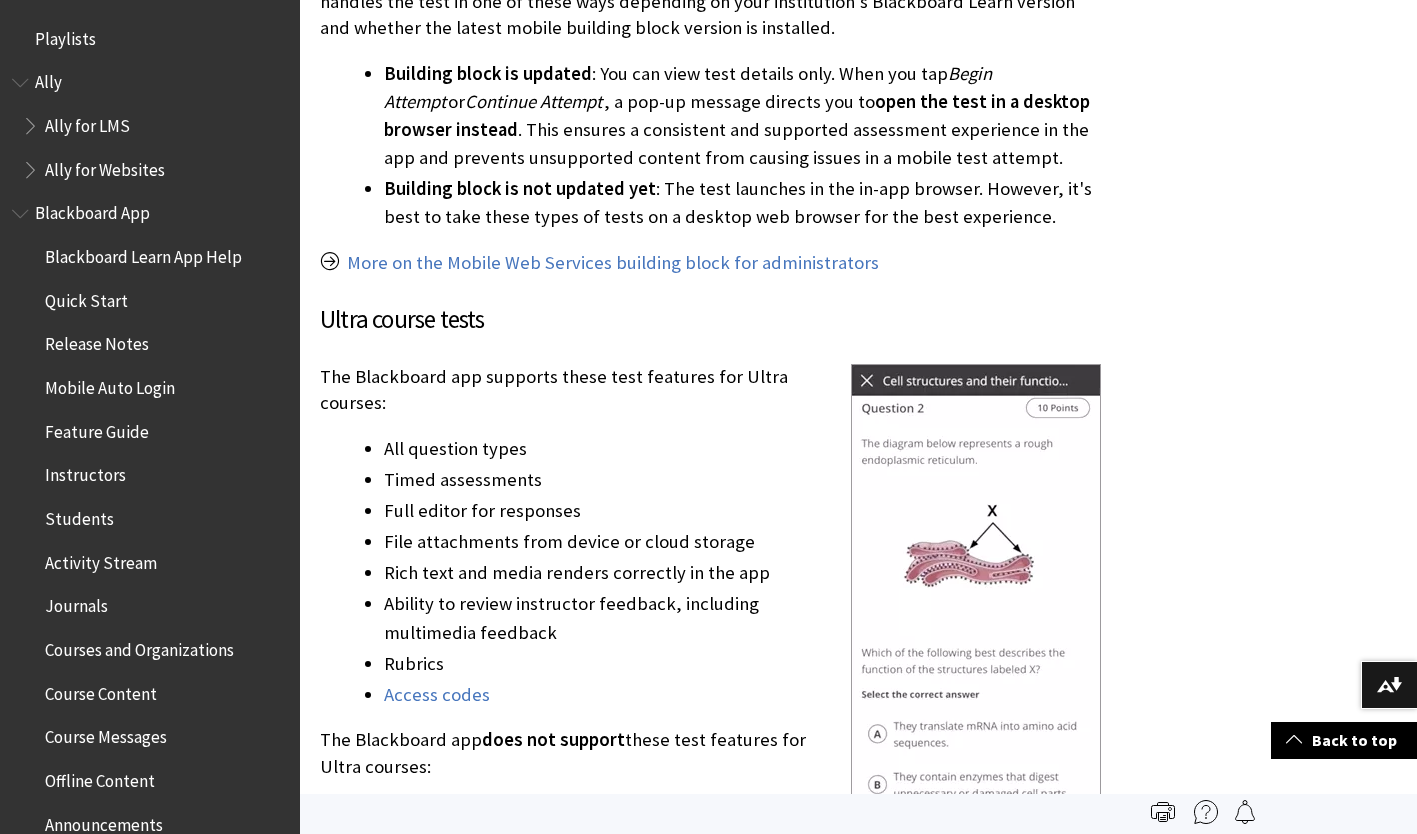 scroll, scrollTop: 3055, scrollLeft: 0, axis: vertical 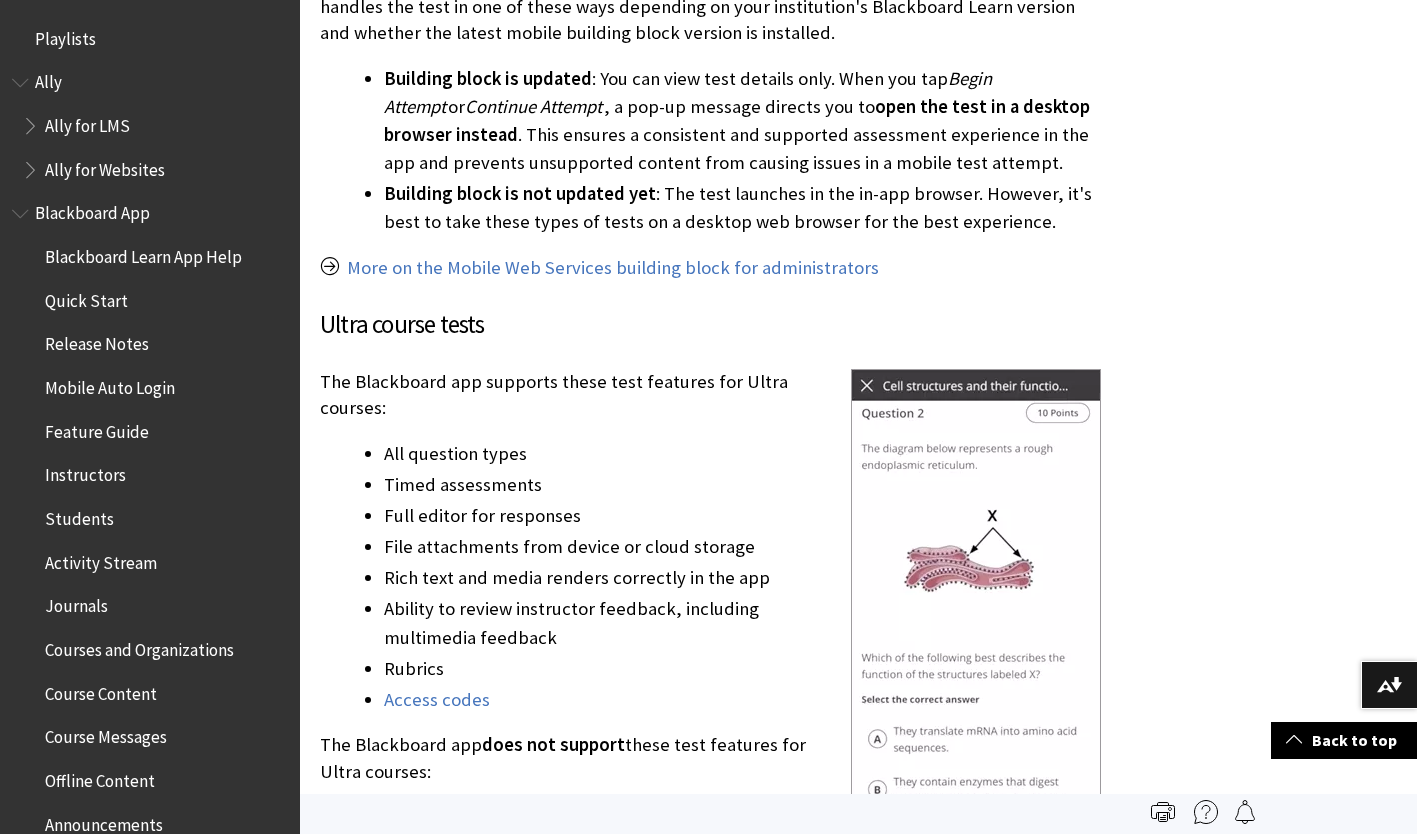 click on "Activity Stream" at bounding box center [101, 559] 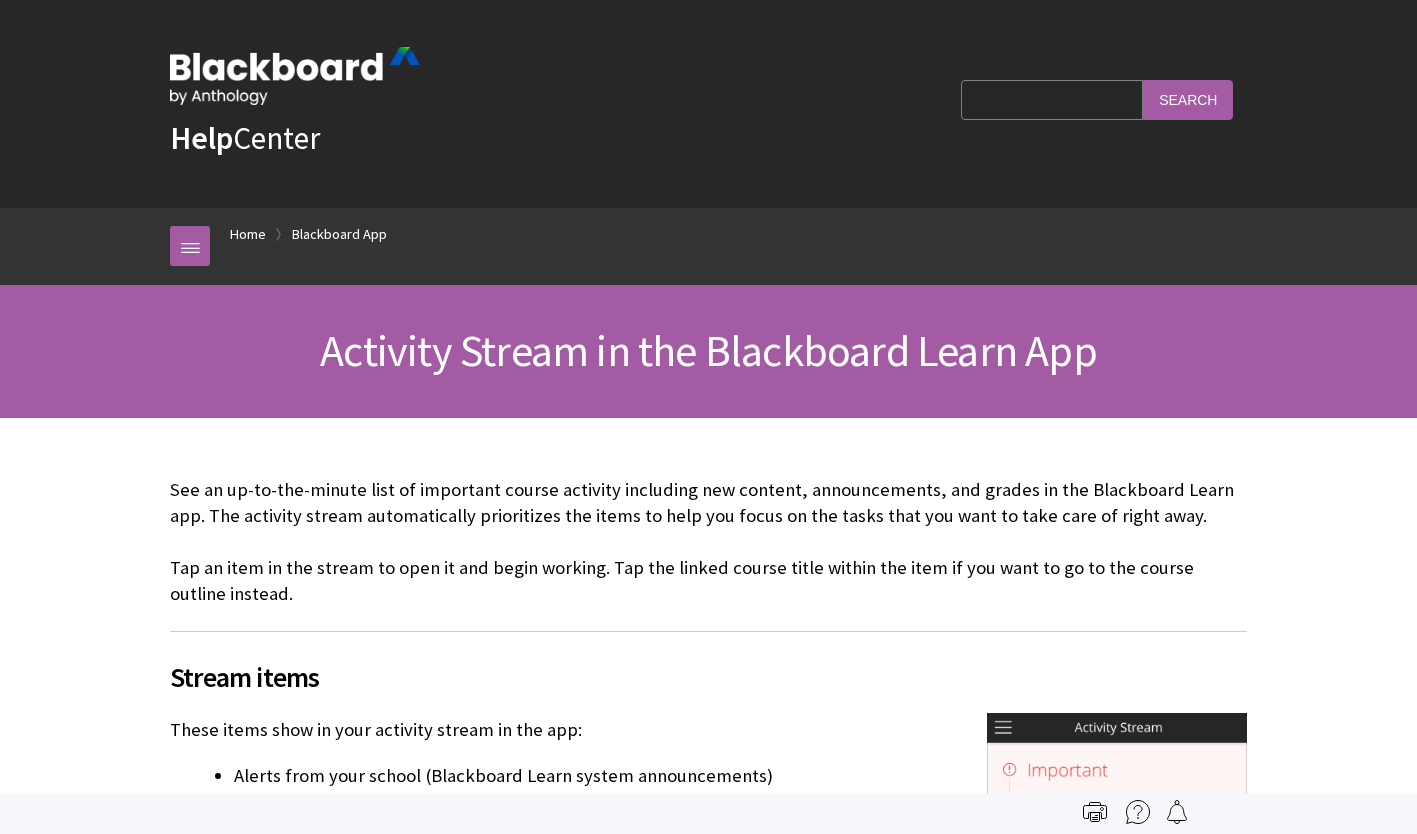 scroll, scrollTop: 0, scrollLeft: 0, axis: both 